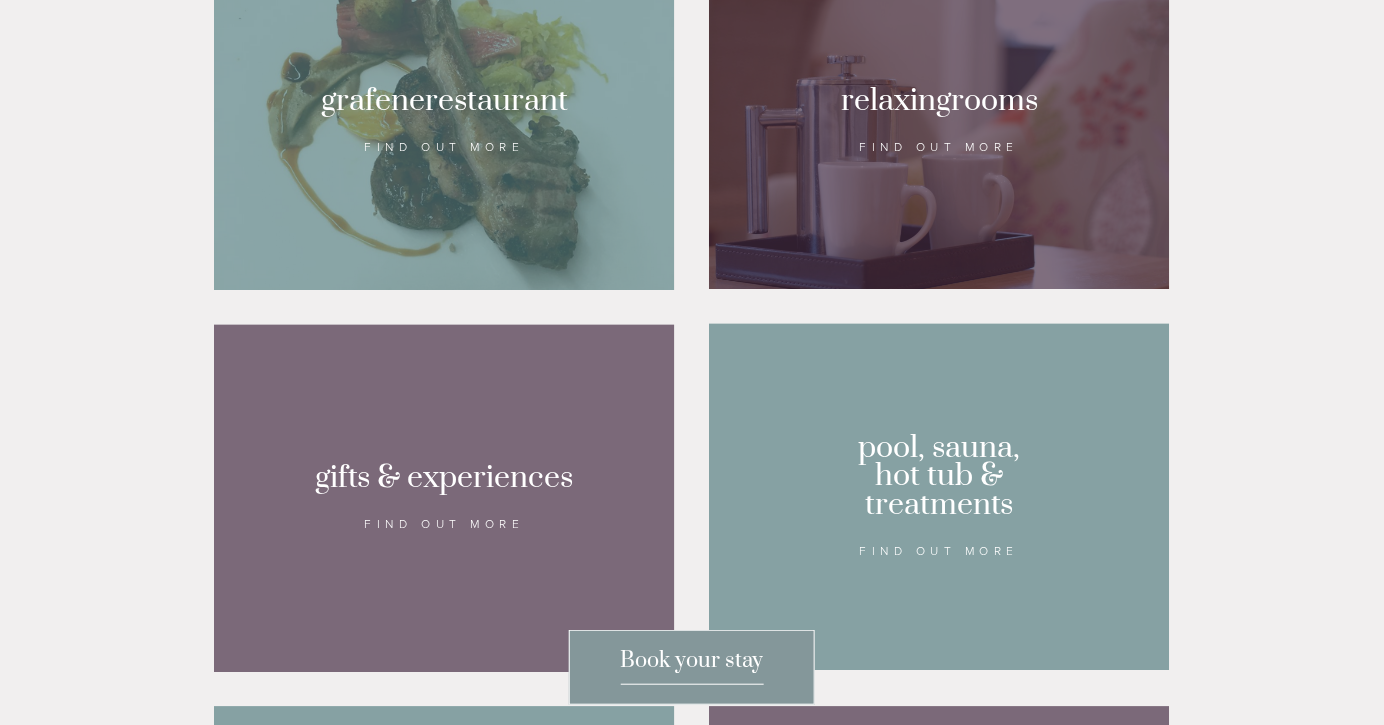 scroll, scrollTop: 1513, scrollLeft: 0, axis: vertical 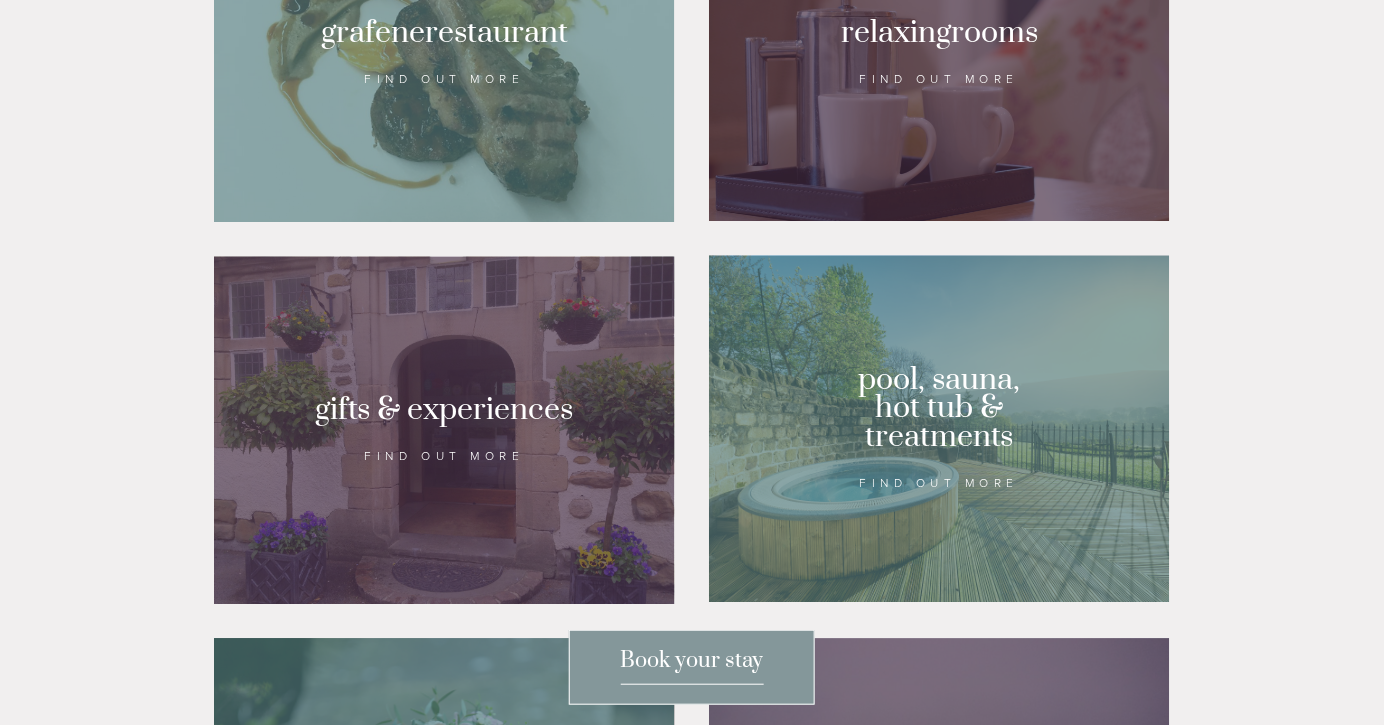 click at bounding box center [444, 53] 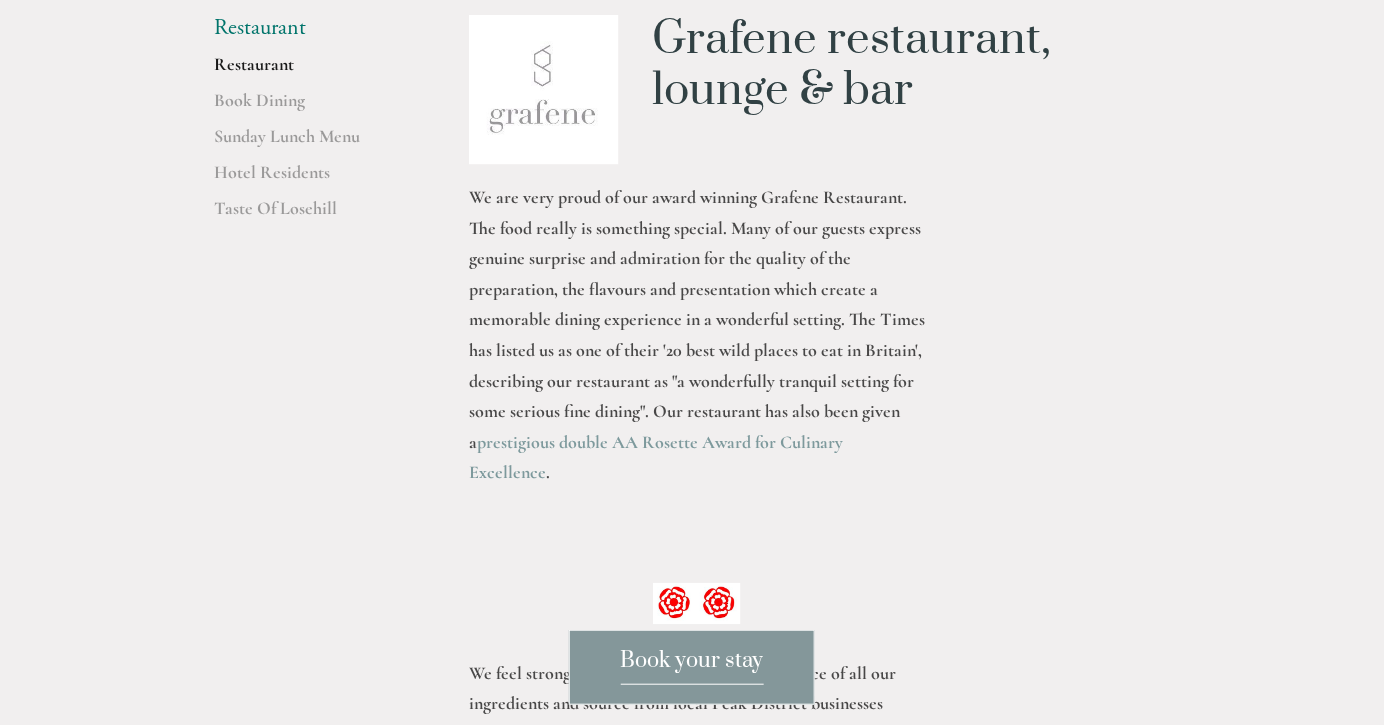 scroll, scrollTop: 553, scrollLeft: 0, axis: vertical 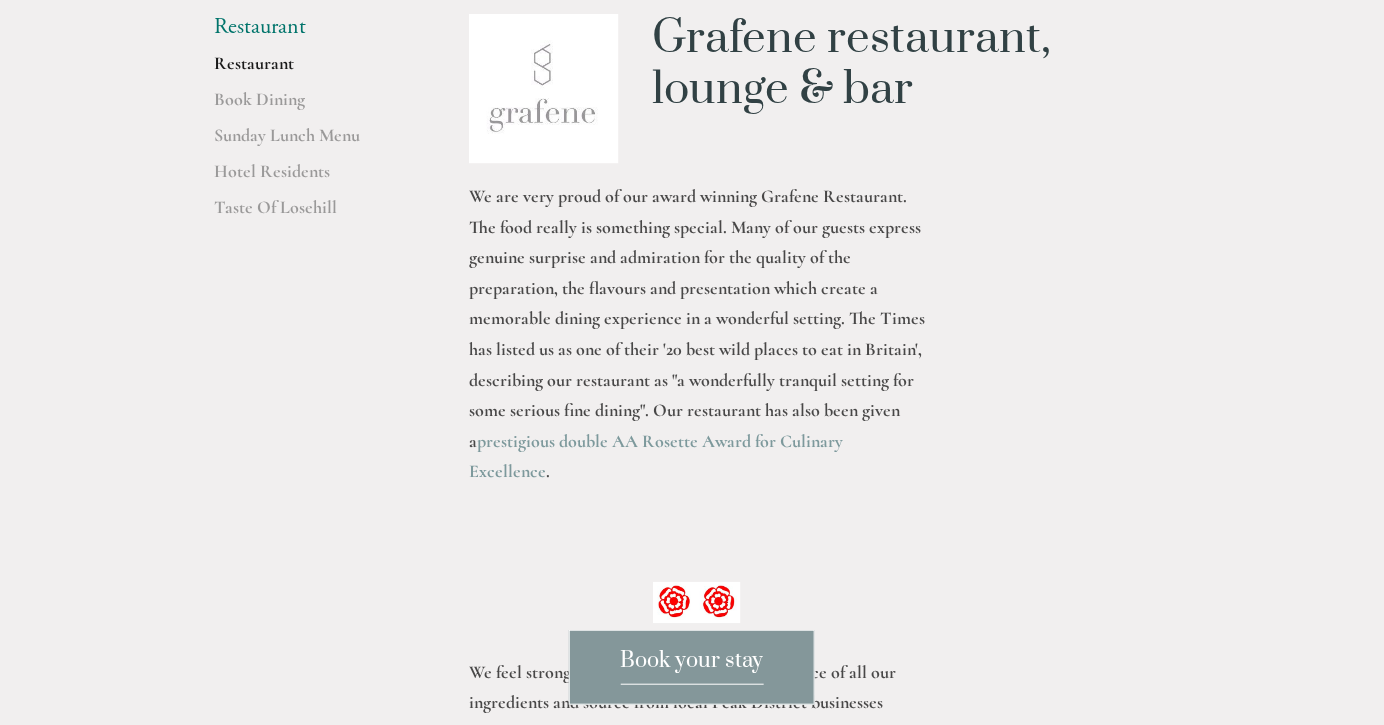 click on "Book your stay" at bounding box center (692, 667) 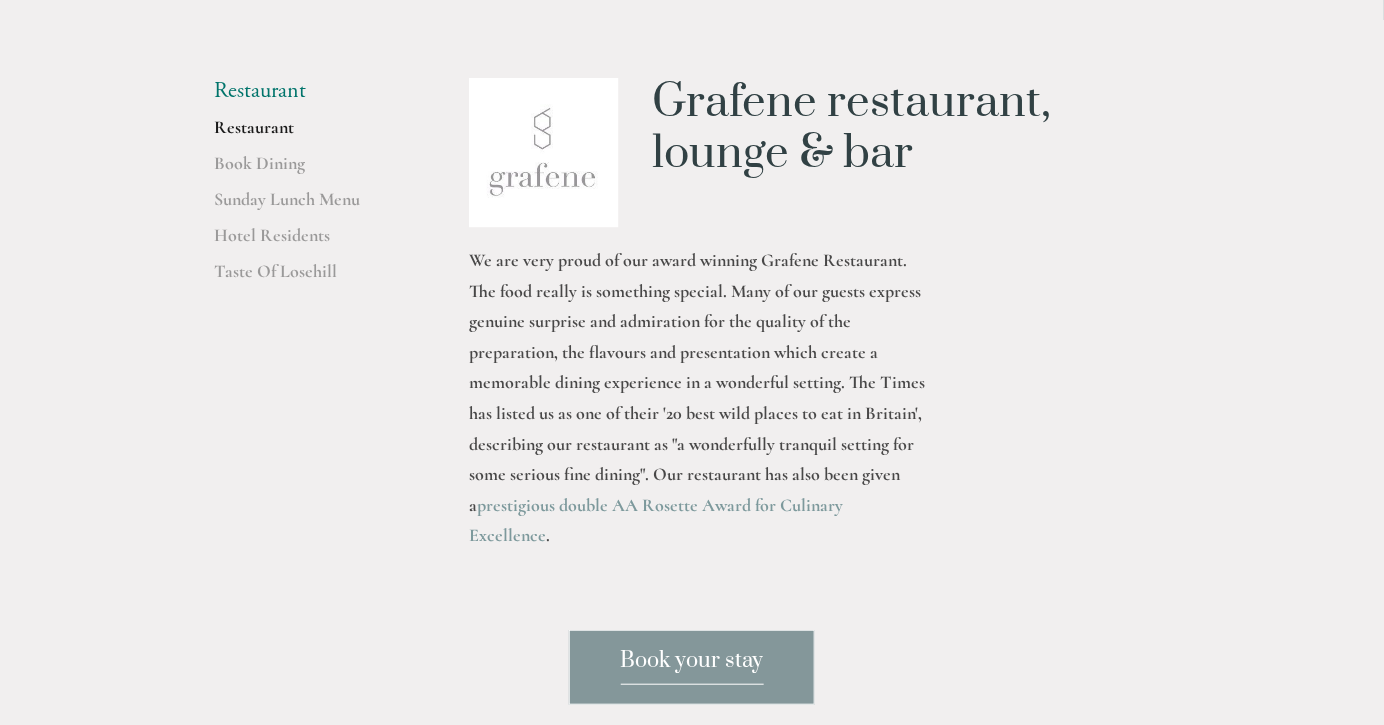 scroll, scrollTop: 487, scrollLeft: 0, axis: vertical 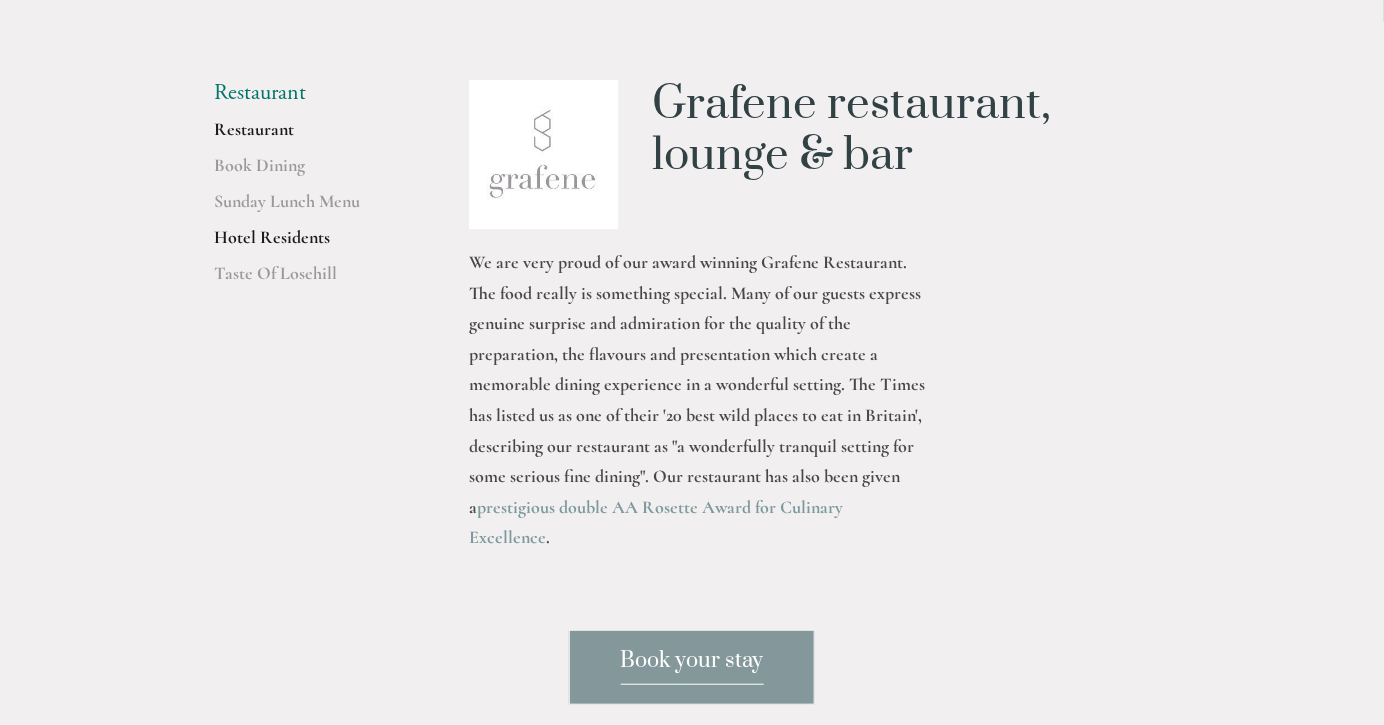 click on "Hotel Residents" at bounding box center (309, 244) 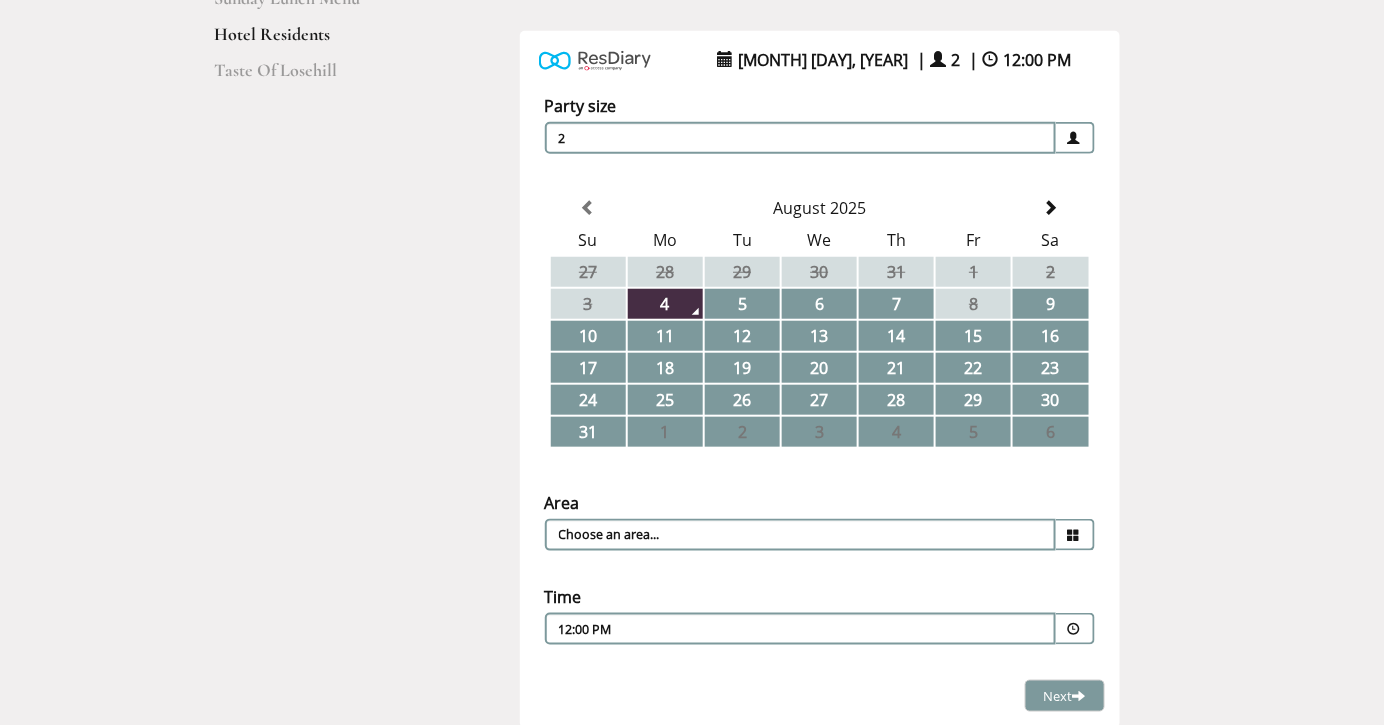 scroll, scrollTop: 326, scrollLeft: 0, axis: vertical 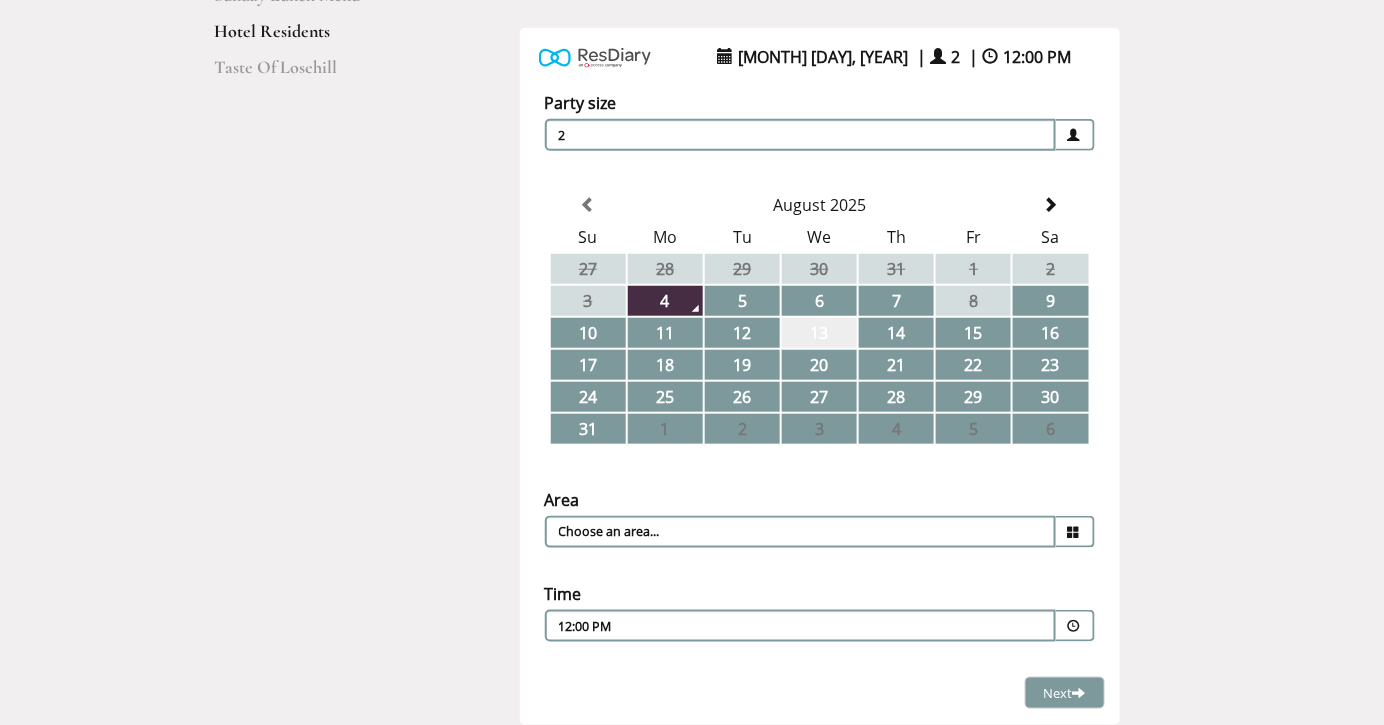 click on "13" at bounding box center (819, 333) 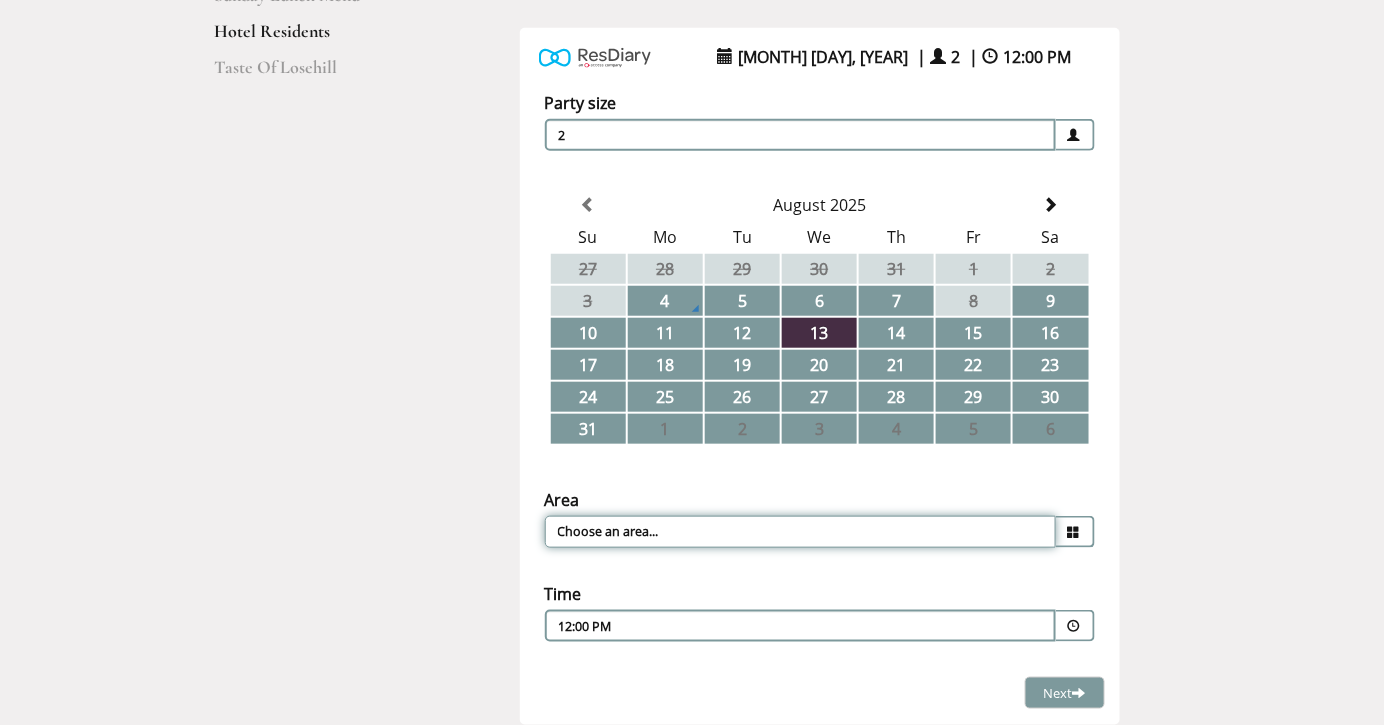 click on "Choose an area..." at bounding box center [800, 532] 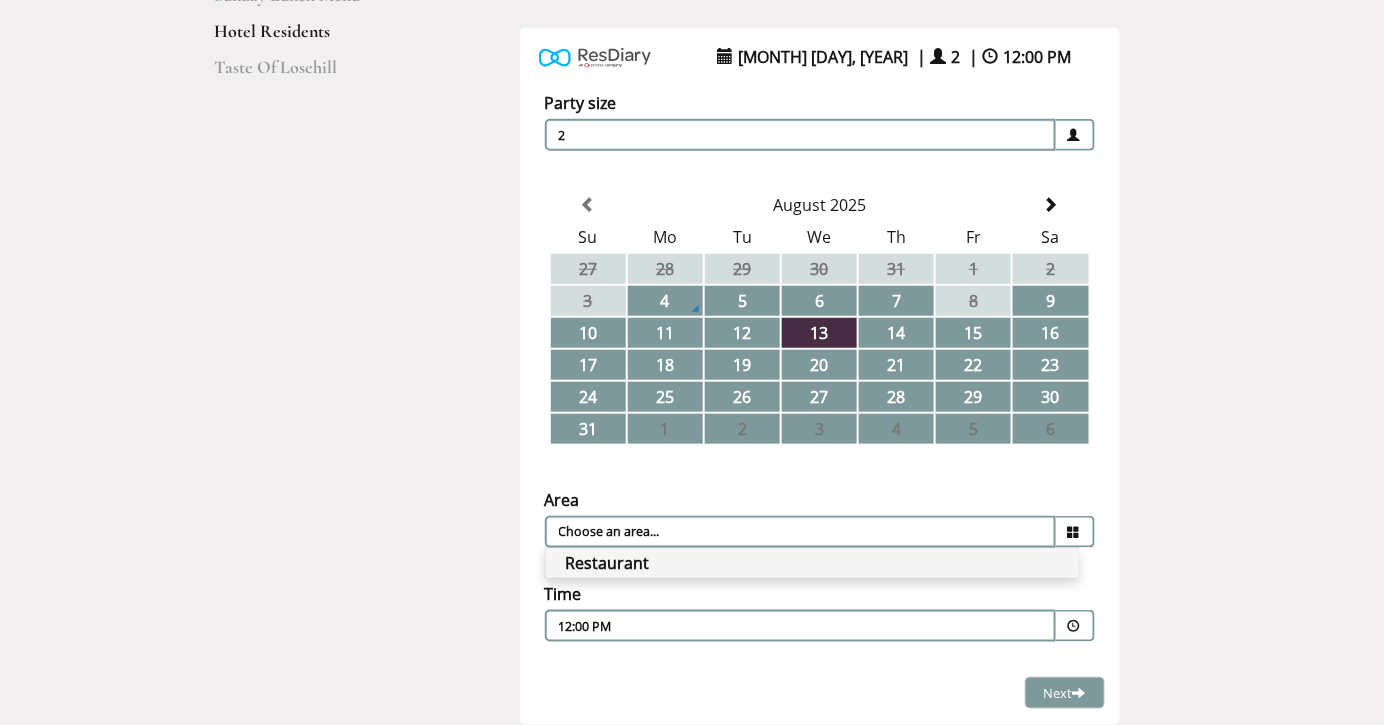 click on "Restaurant" at bounding box center (812, 563) 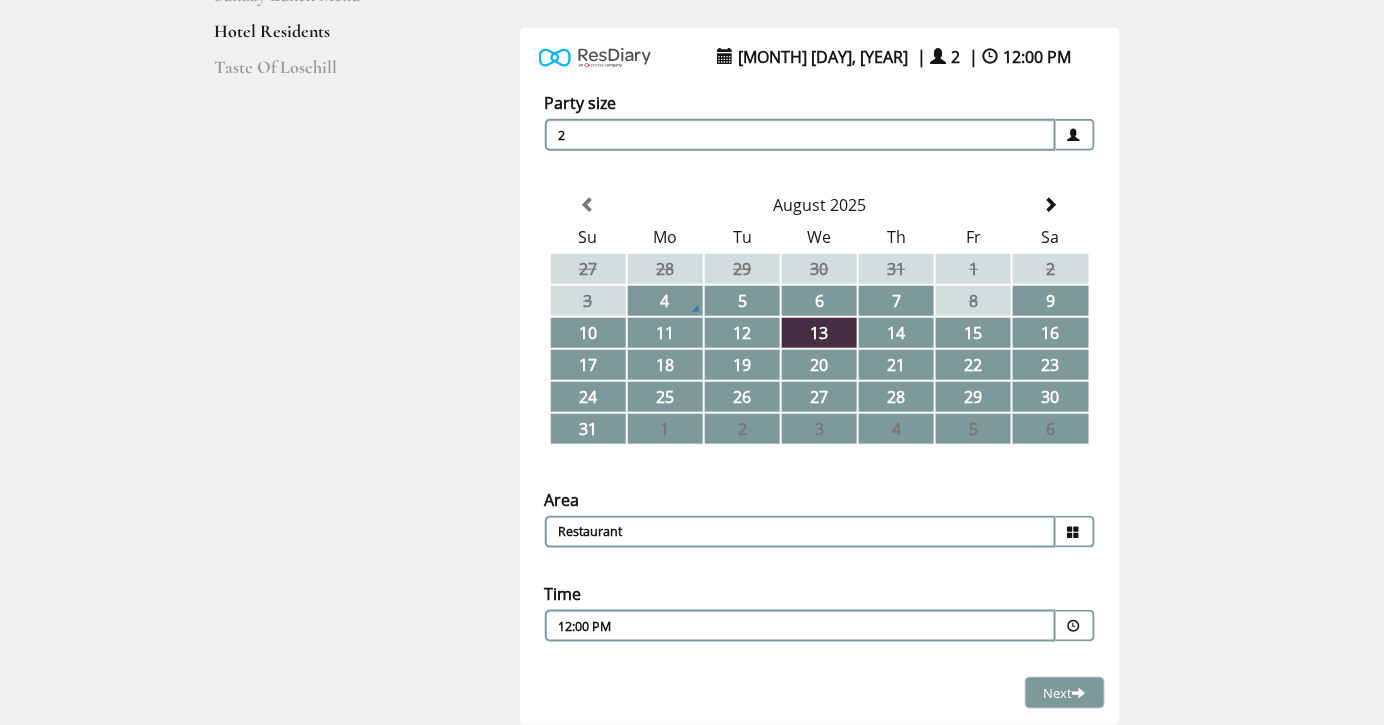 click on "12:00 PM" at bounding box center (740, 627) 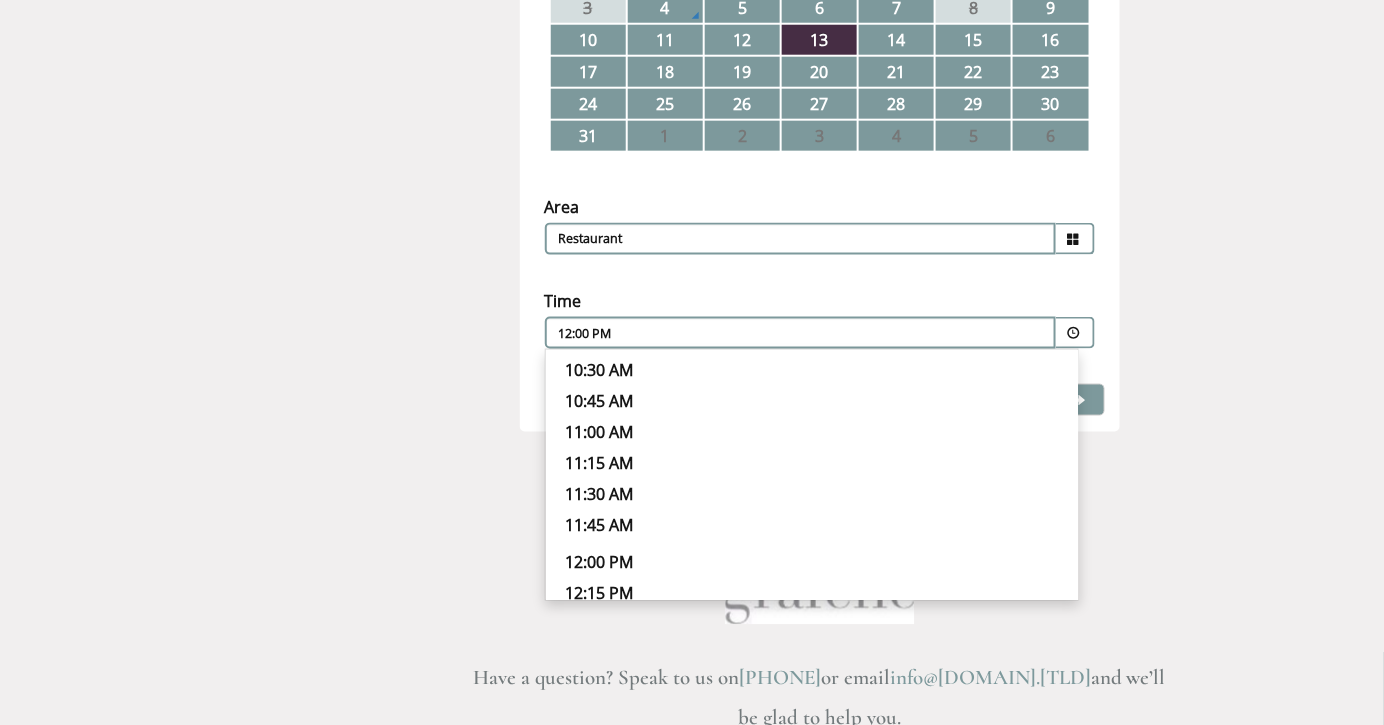 scroll, scrollTop: 618, scrollLeft: 0, axis: vertical 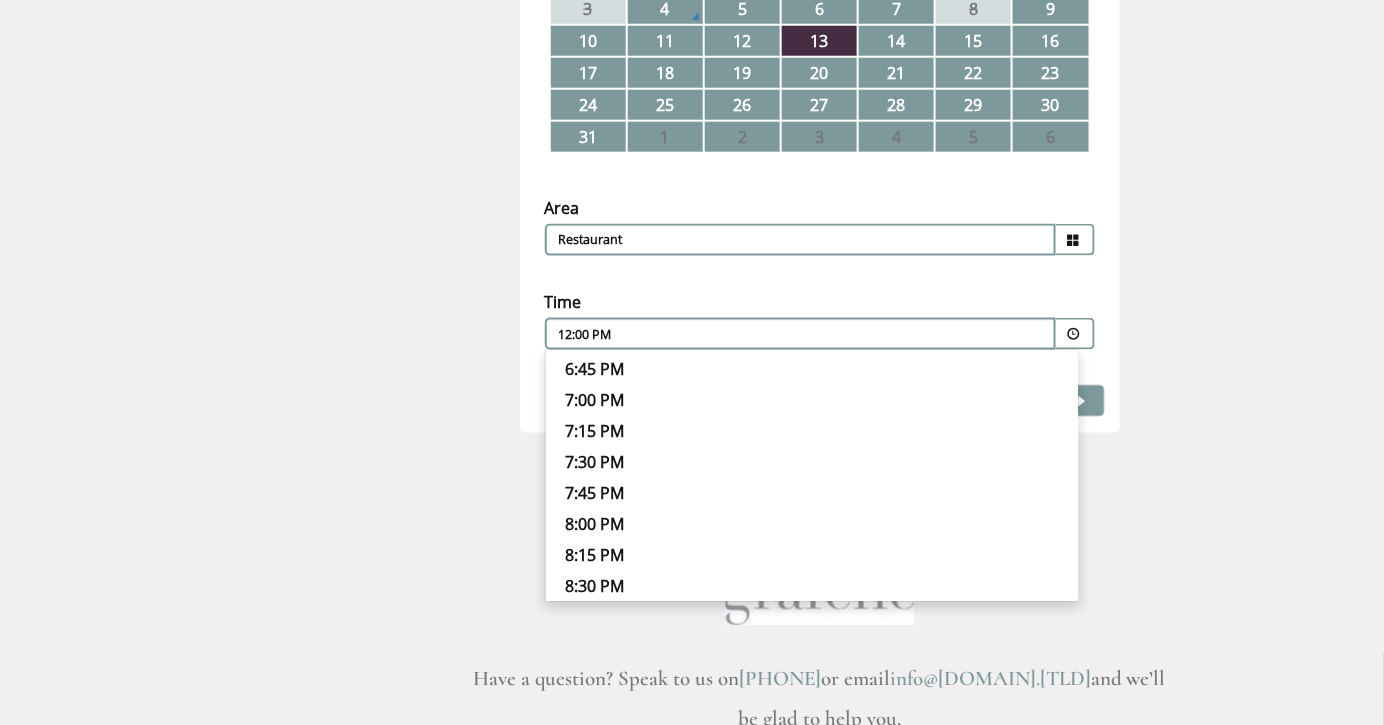 click on "7:30 PM" at bounding box center [812, 462] 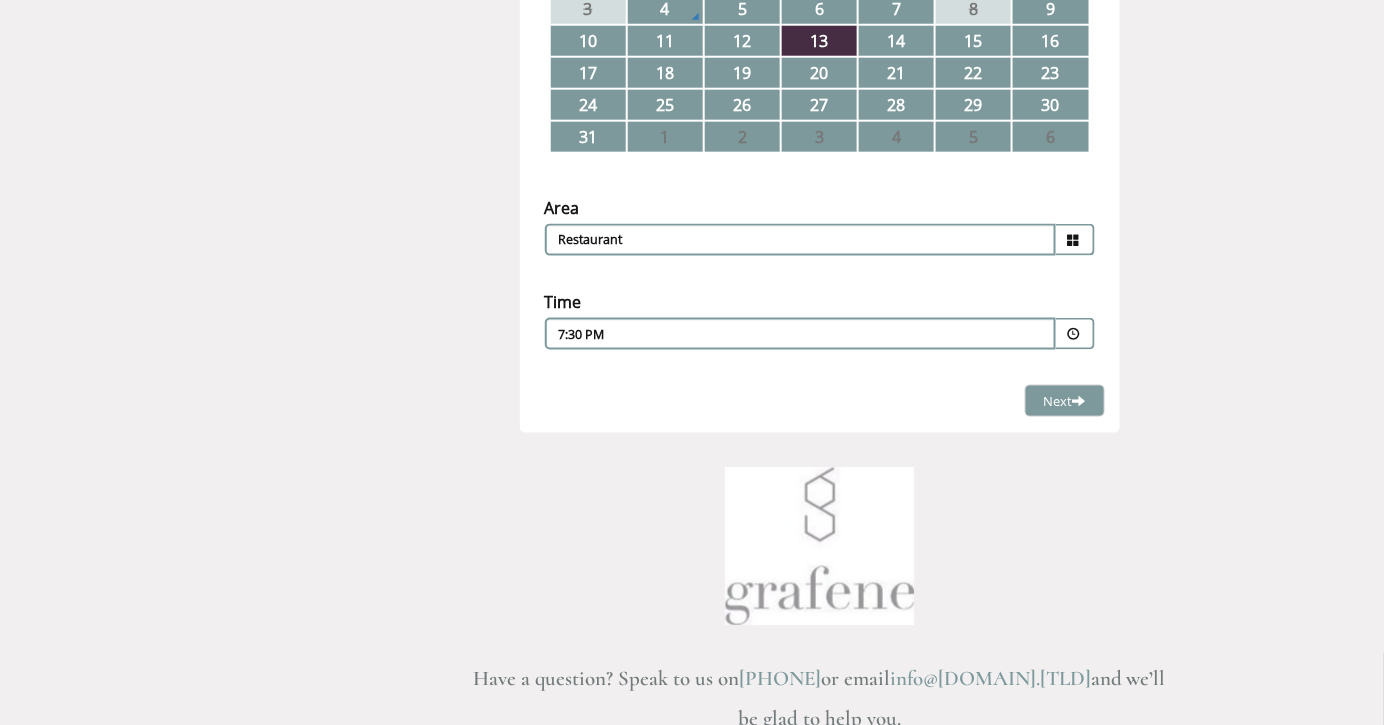 click at bounding box center (1074, 334) 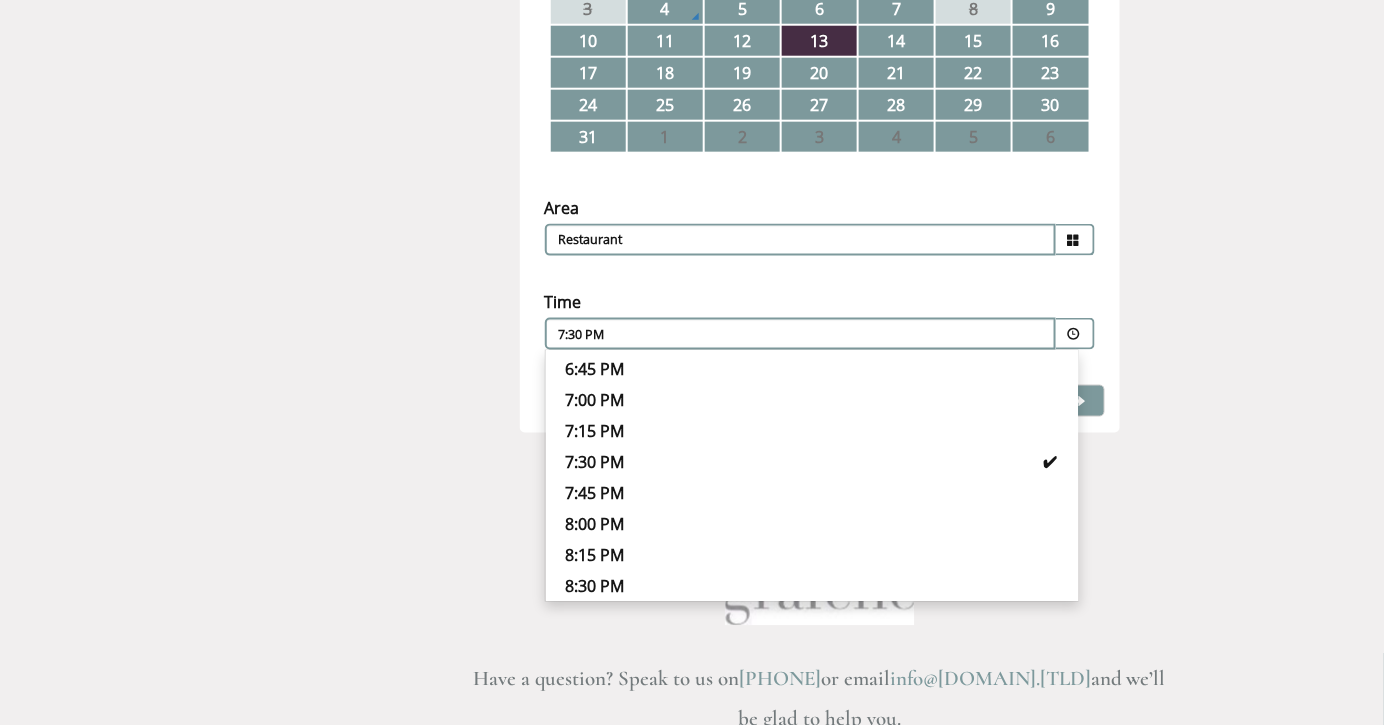 click on "7:45 PM" at bounding box center [812, 493] 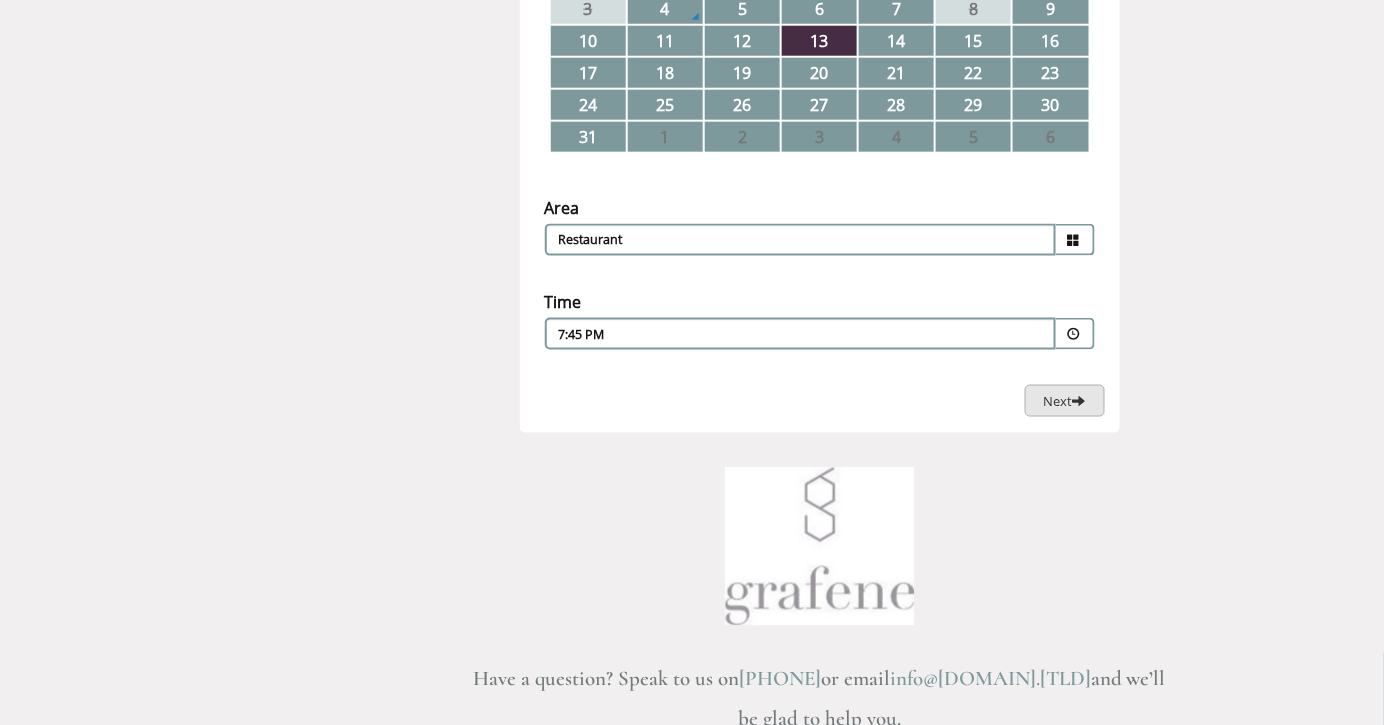 click at bounding box center (1079, 400) 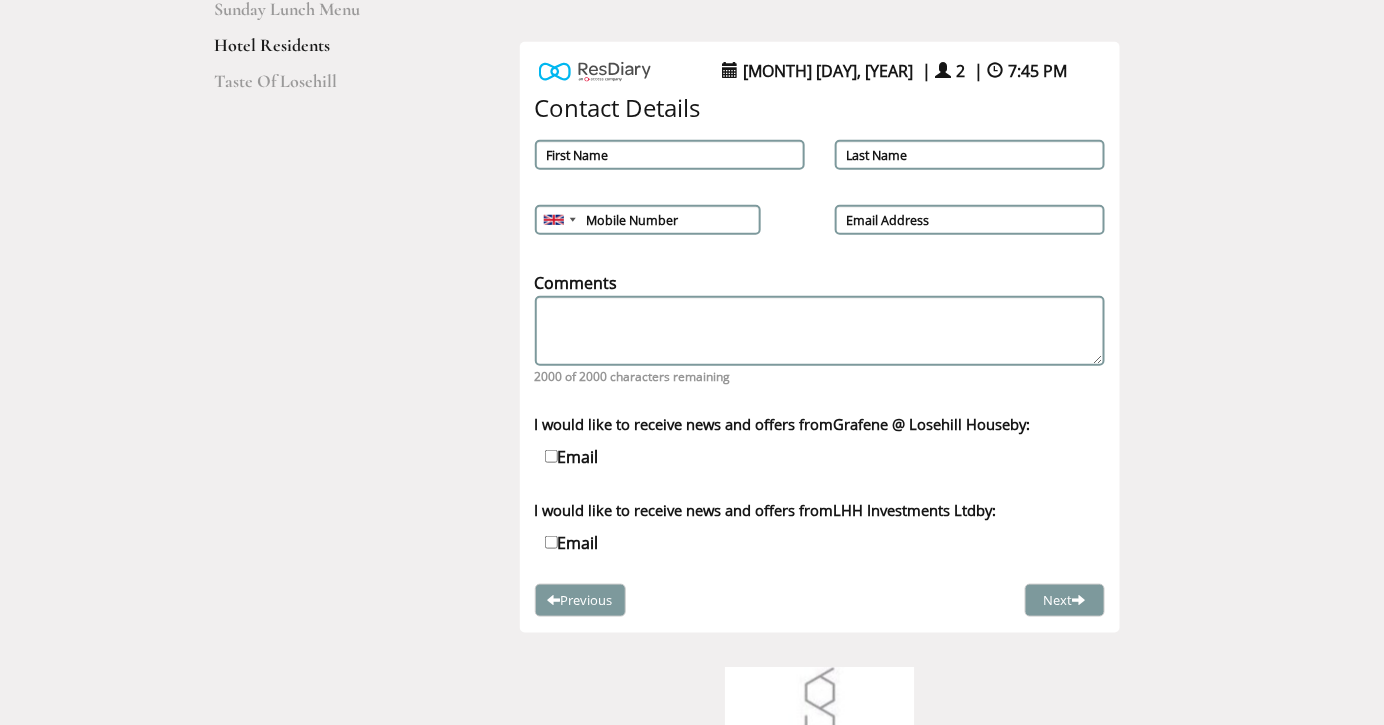 scroll, scrollTop: 311, scrollLeft: 0, axis: vertical 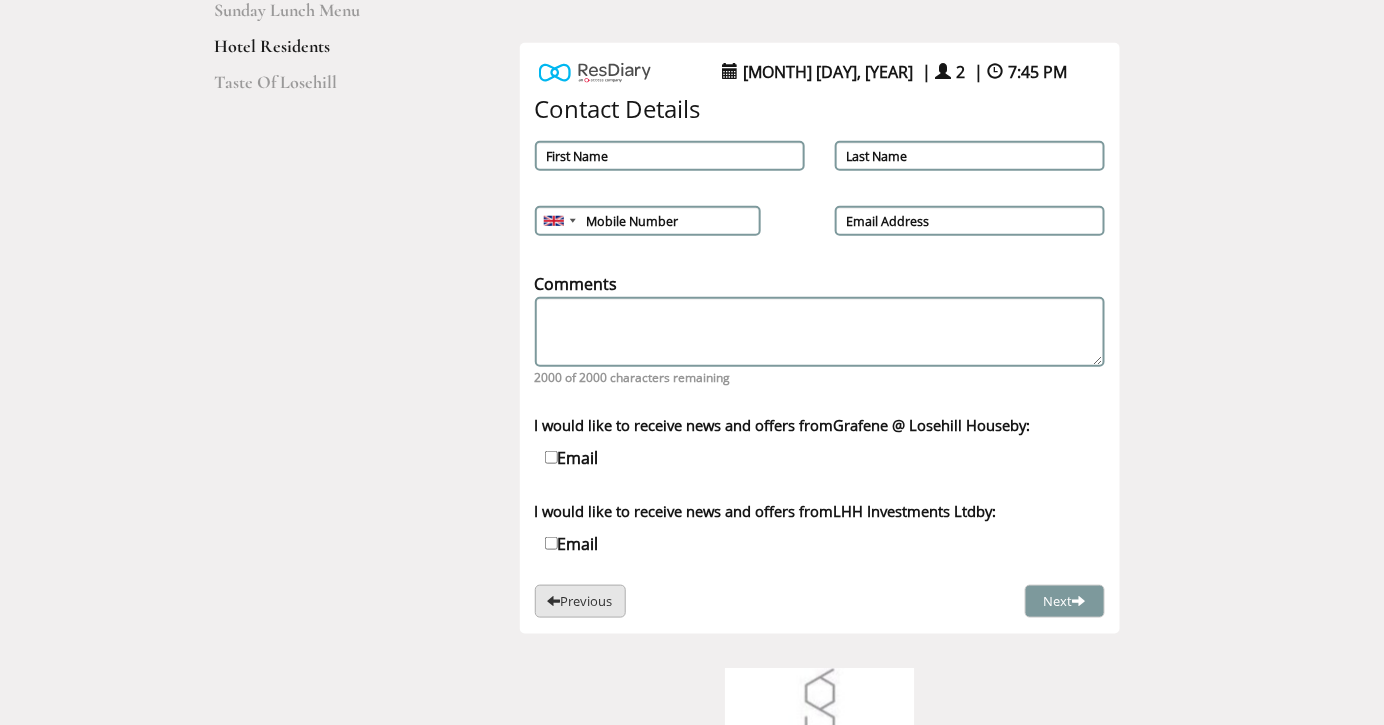click on "Previous" at bounding box center (580, 601) 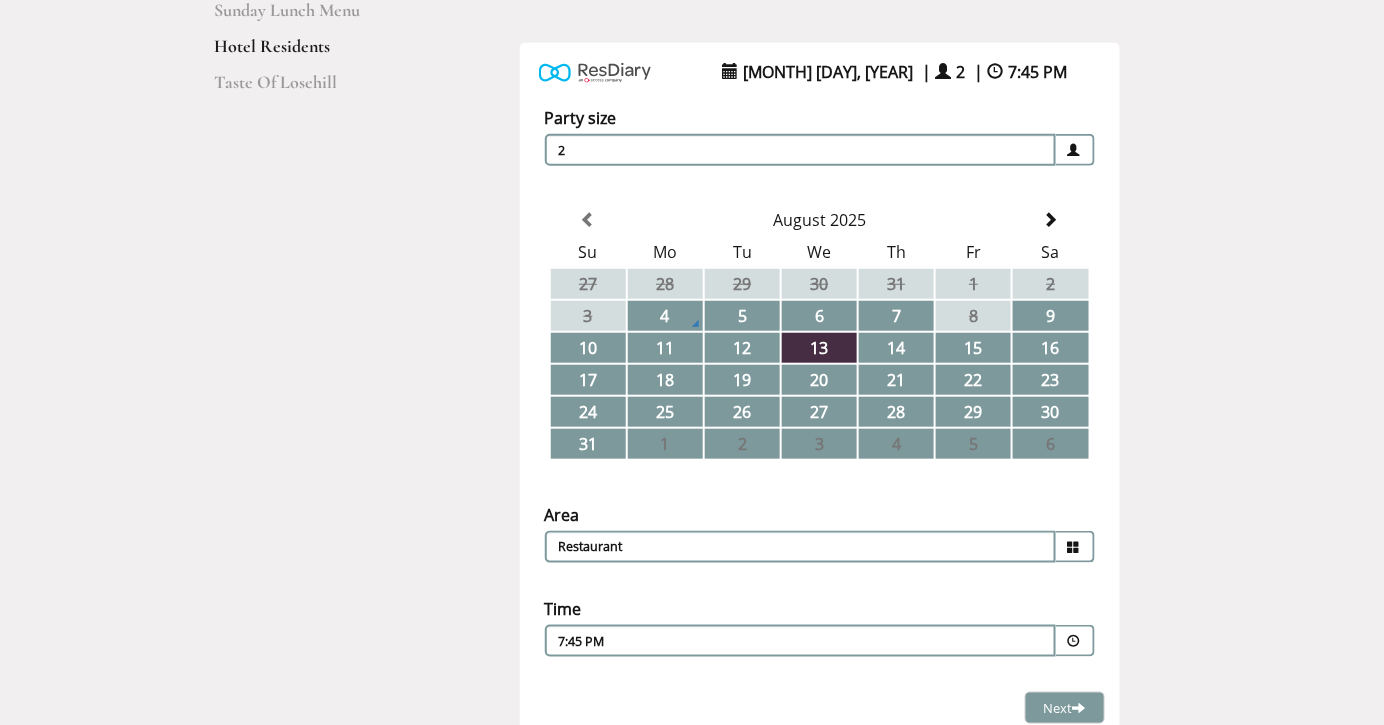 click on "7:45 PM                                                                       Combined Shape                                                                                                                                                                                                                                                                            Join Standby List" at bounding box center (800, 641) 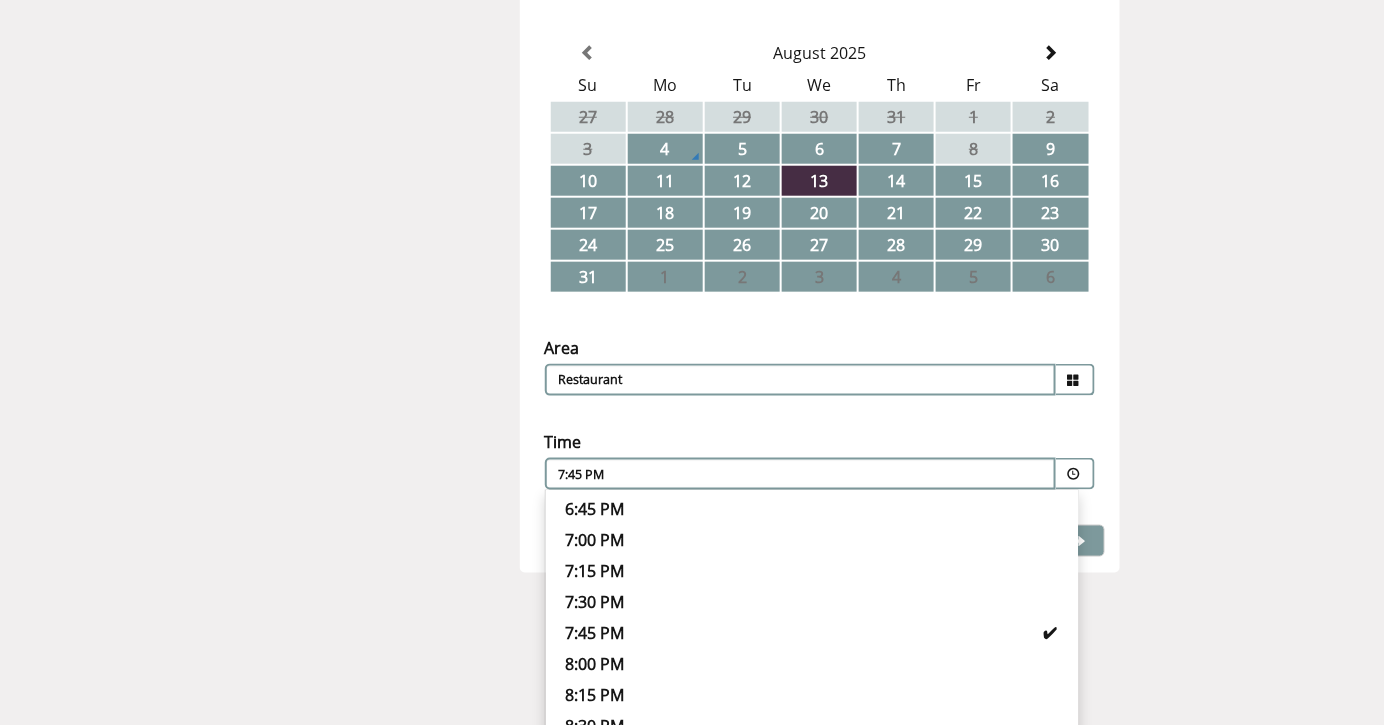 scroll, scrollTop: 479, scrollLeft: 0, axis: vertical 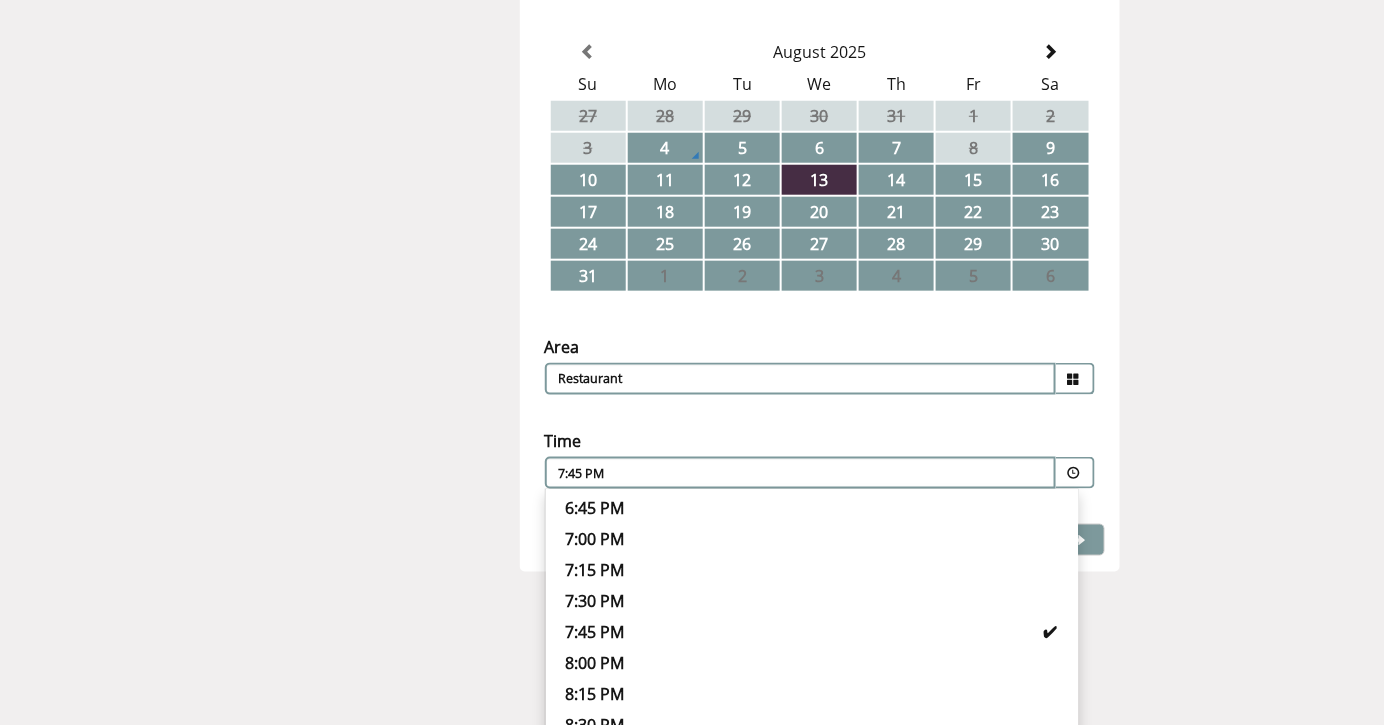 click on "7:30 PM" at bounding box center (812, 601) 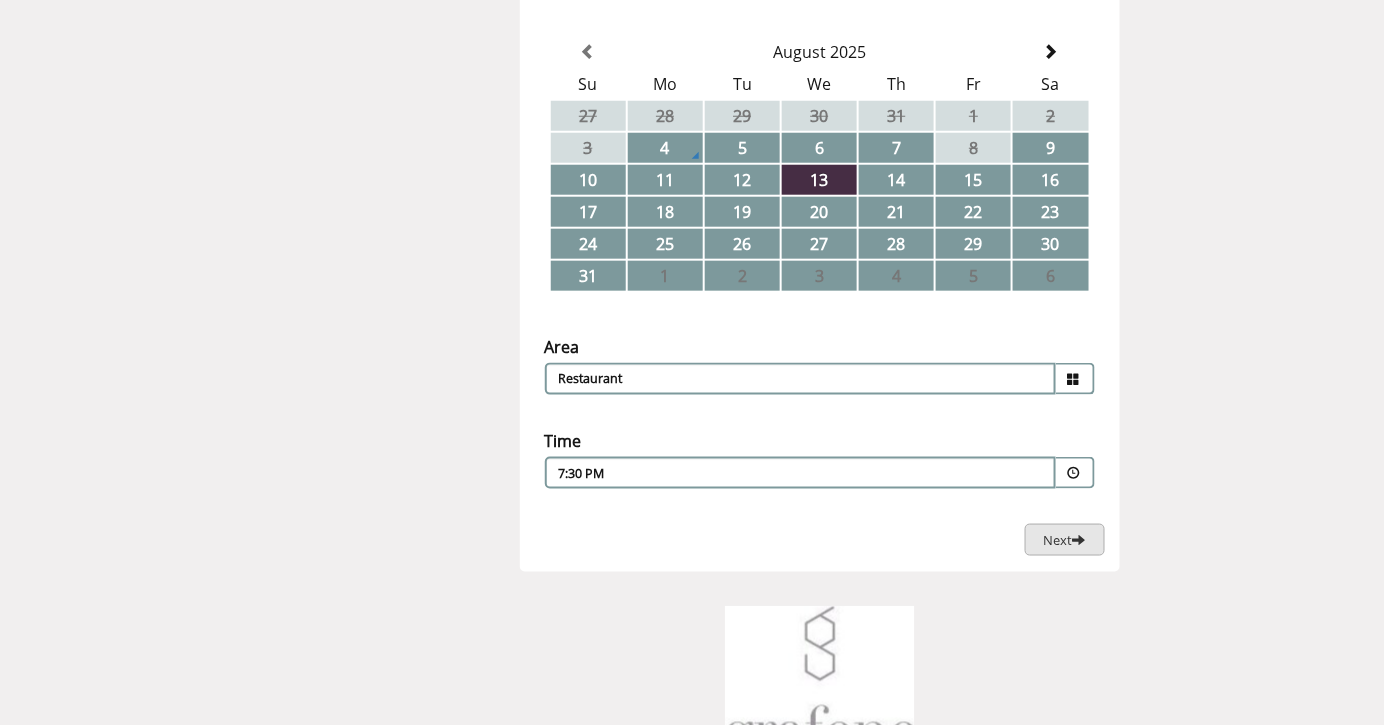 click on "Next" at bounding box center [1065, 540] 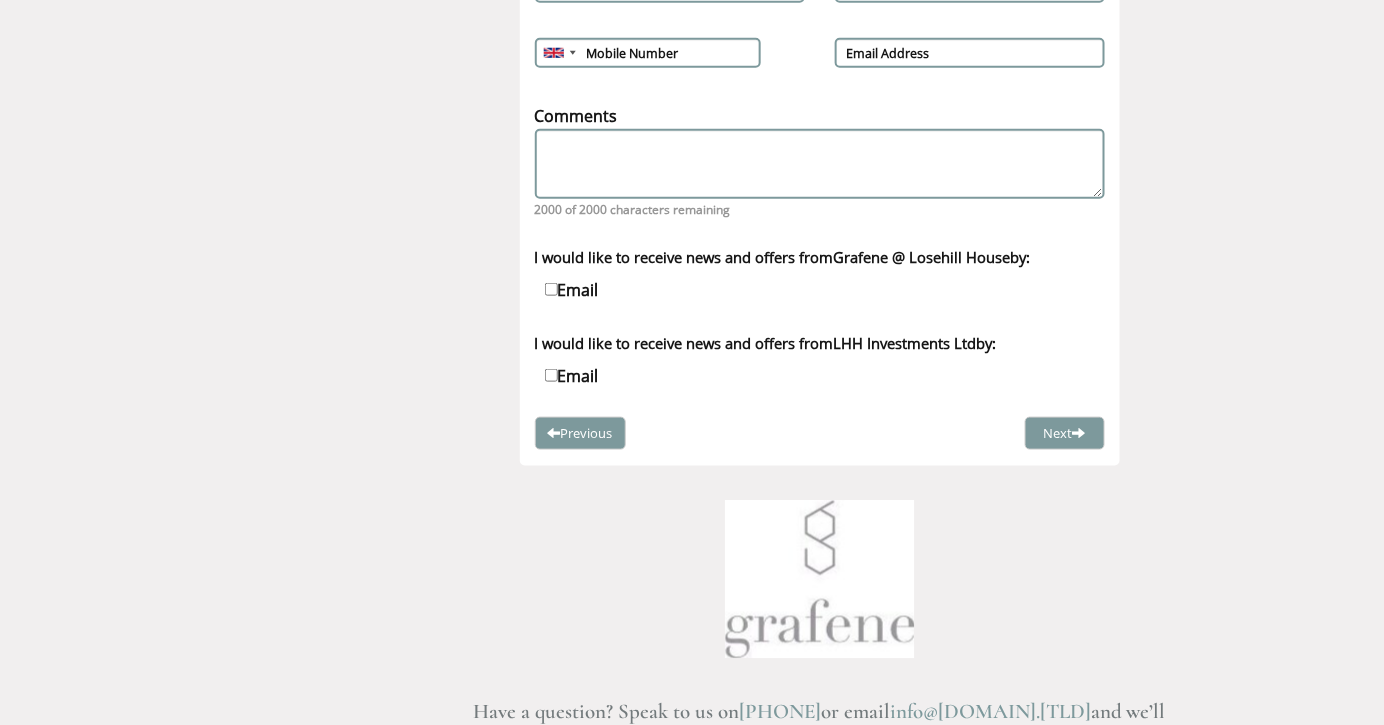 scroll, scrollTop: 376, scrollLeft: 0, axis: vertical 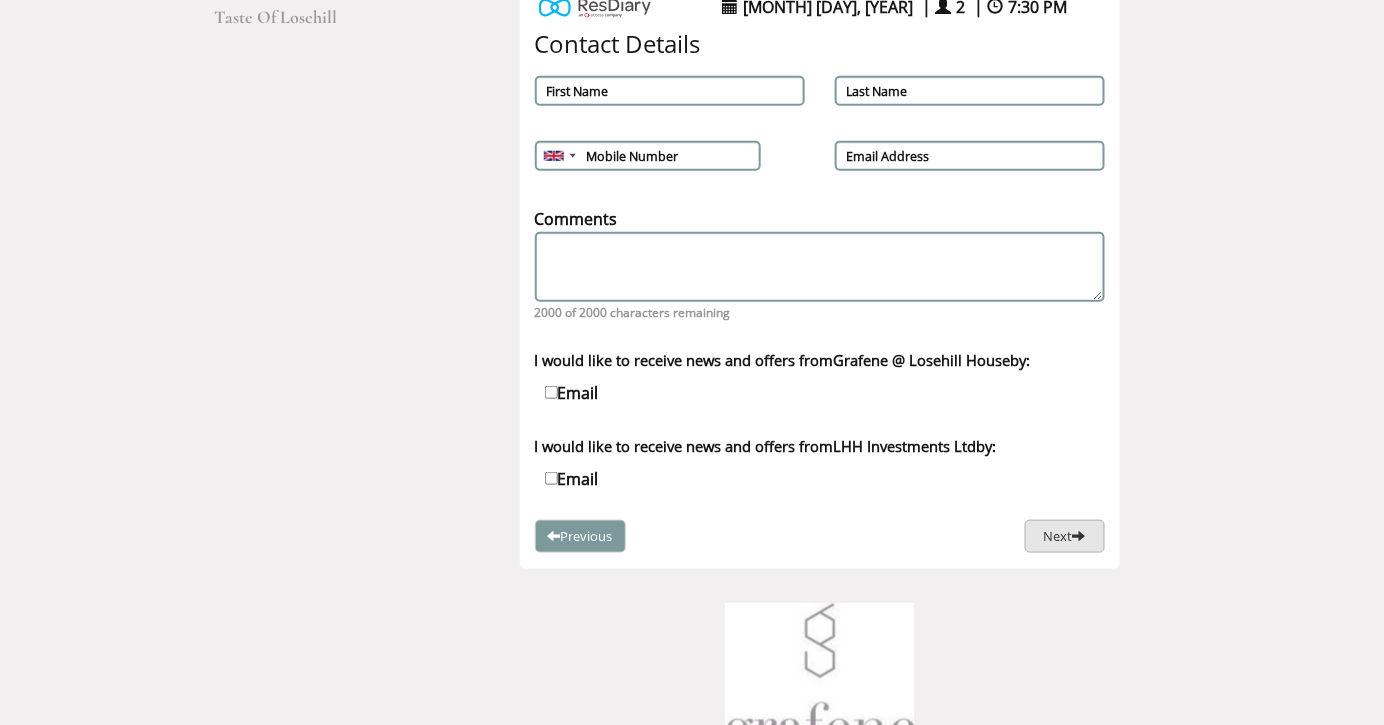 click on "Next" at bounding box center [1065, 536] 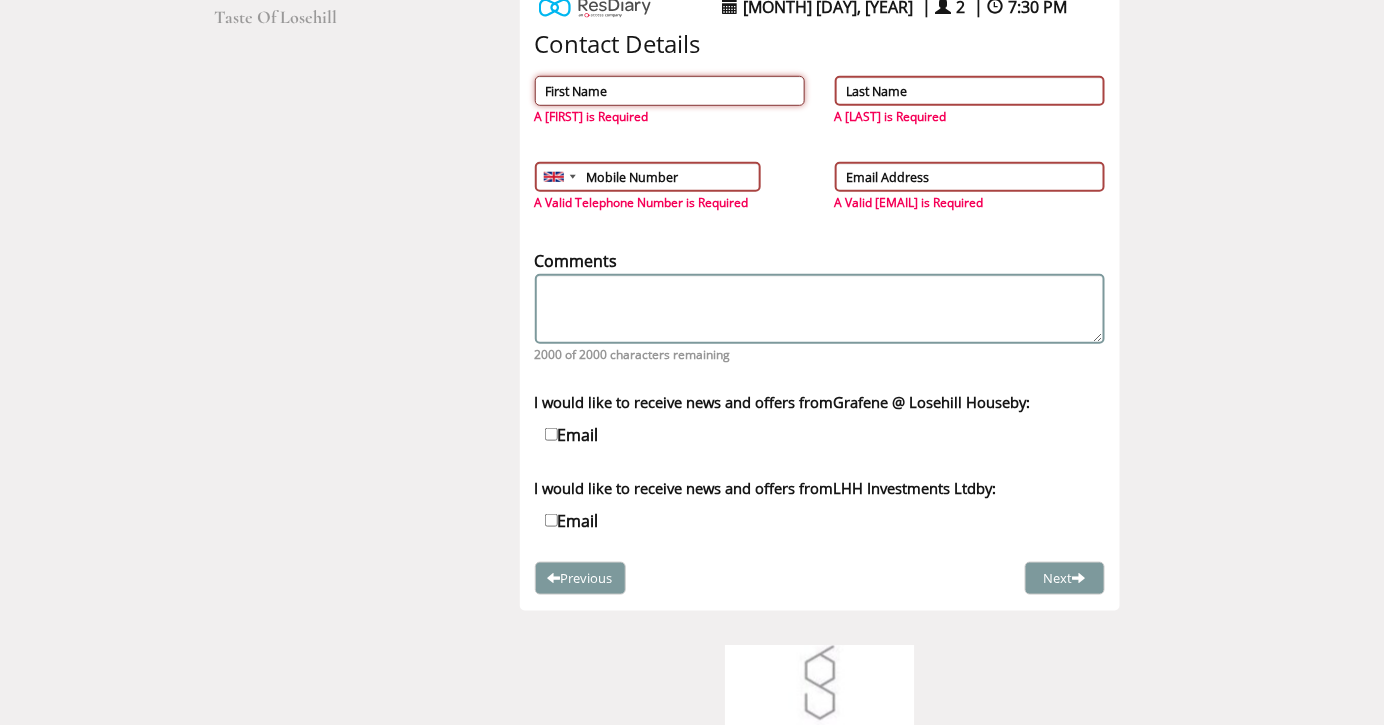 click on "First Name" at bounding box center [670, 91] 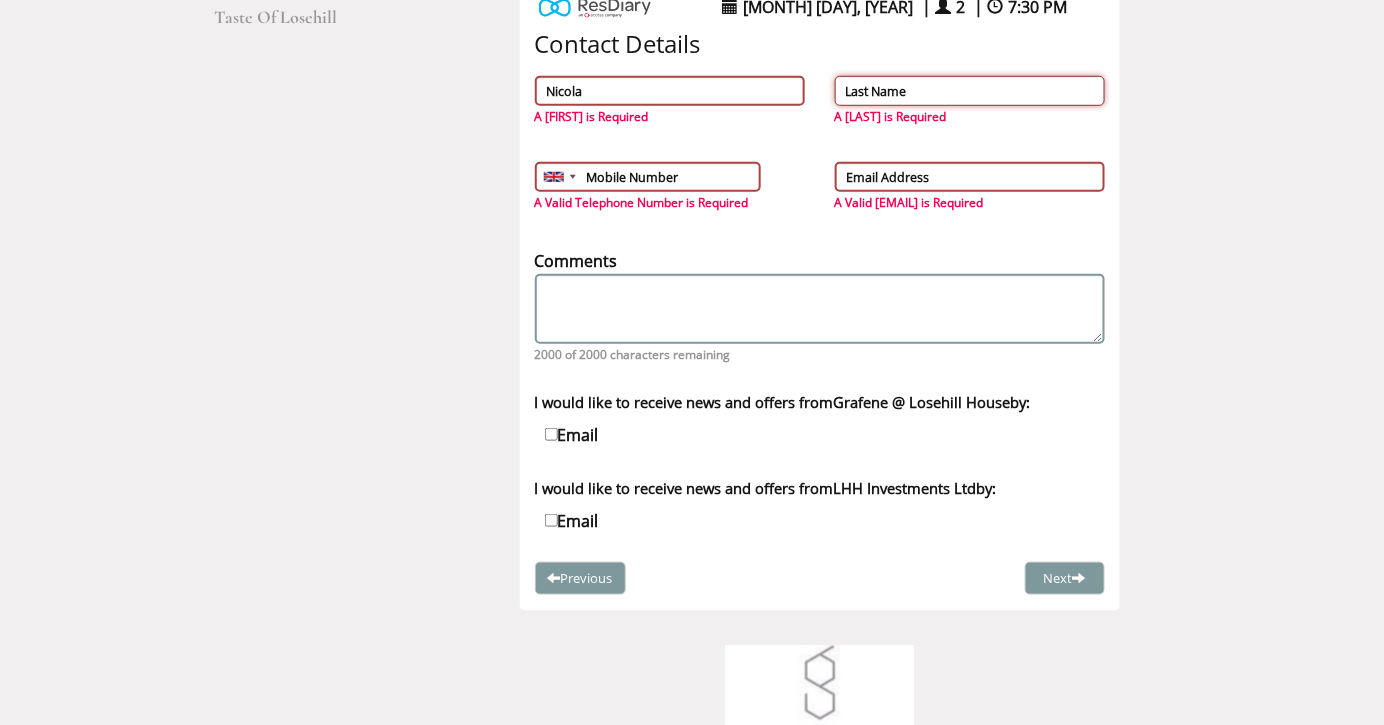 type on "Ball" 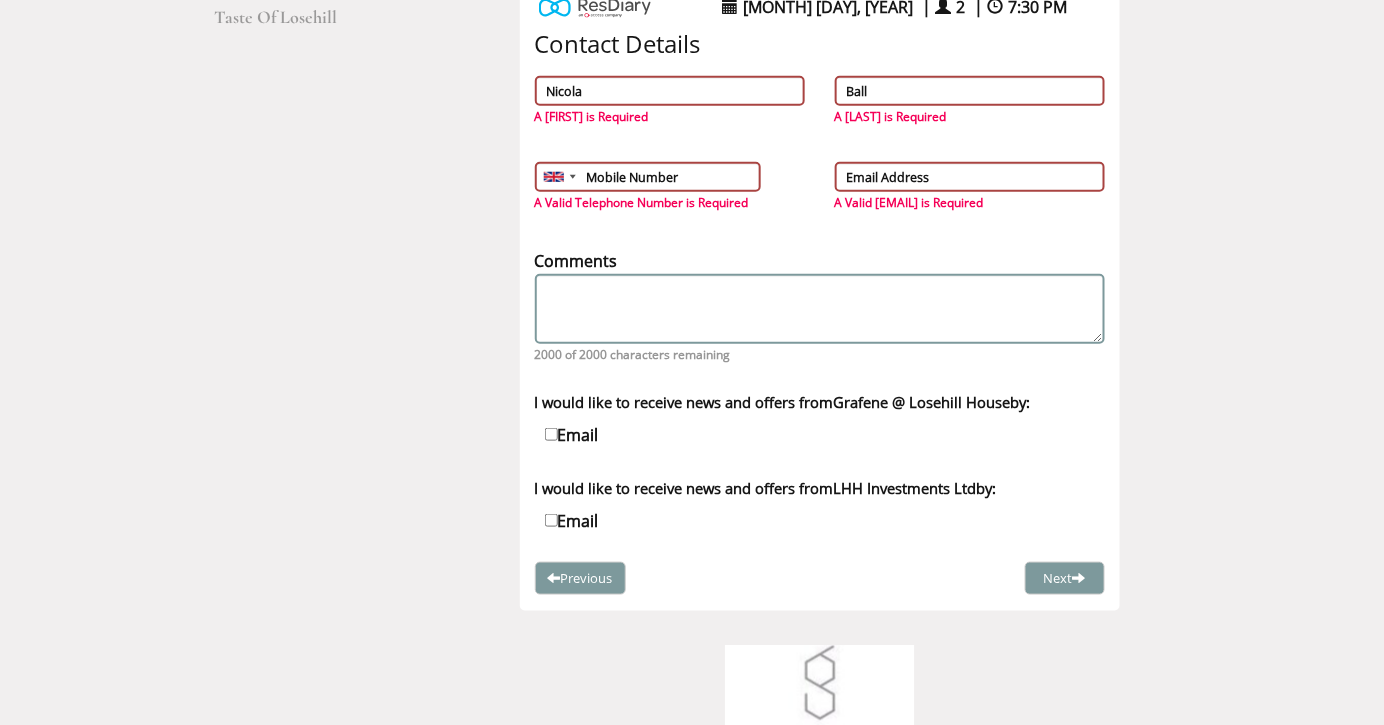 type on "07557912431" 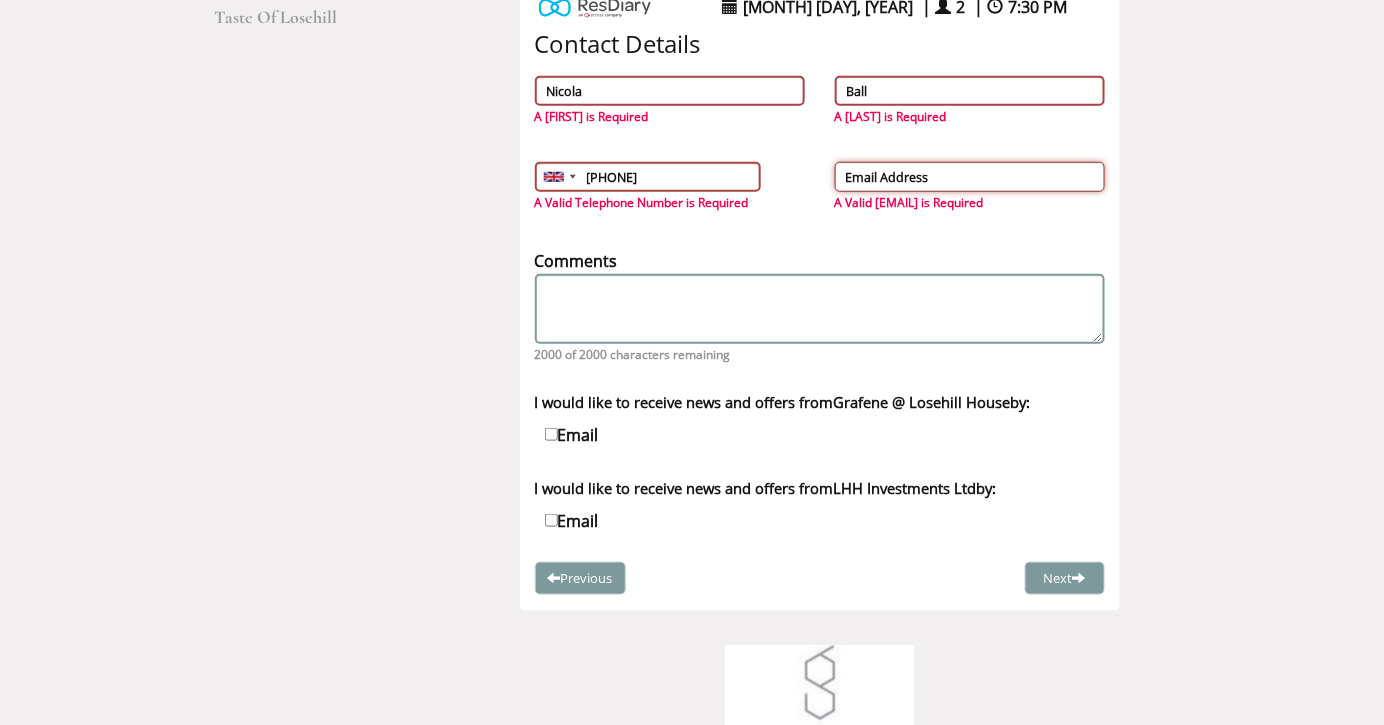 type on "jandnball@aol.com" 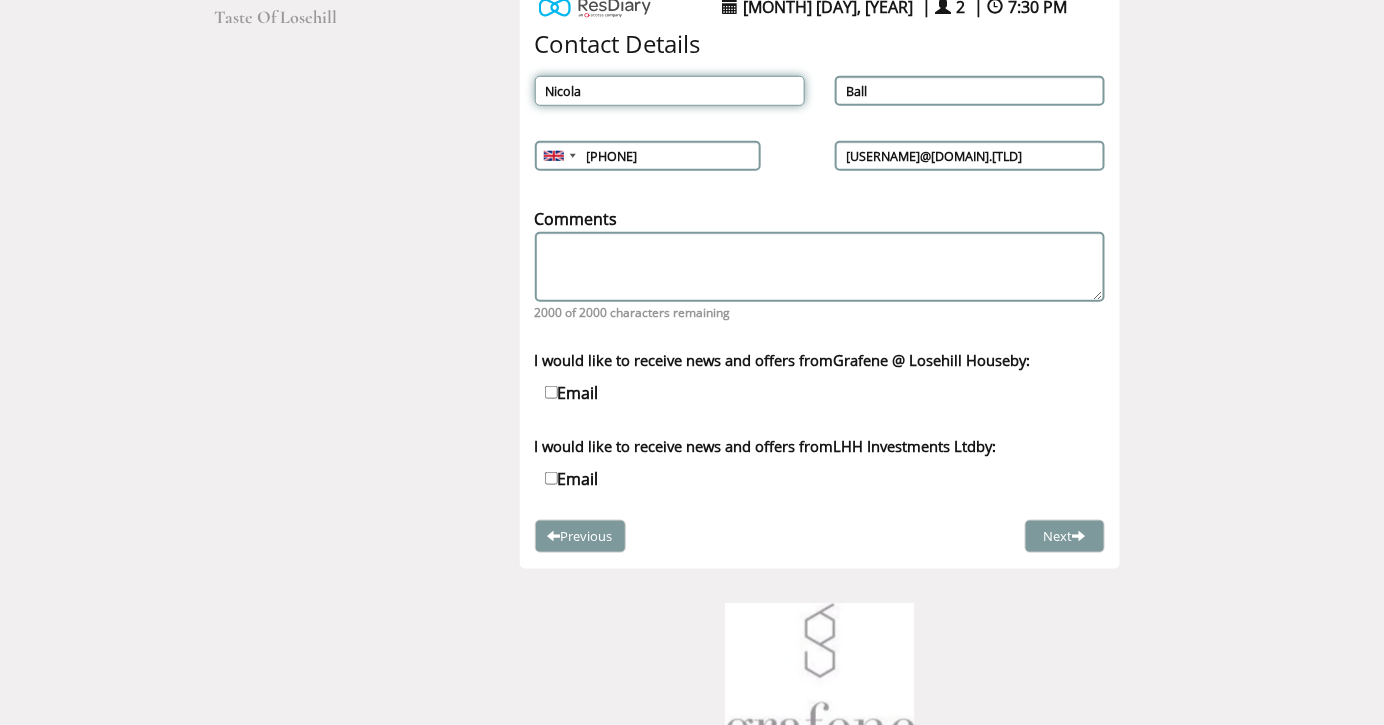 click on "Nicola" at bounding box center (670, 91) 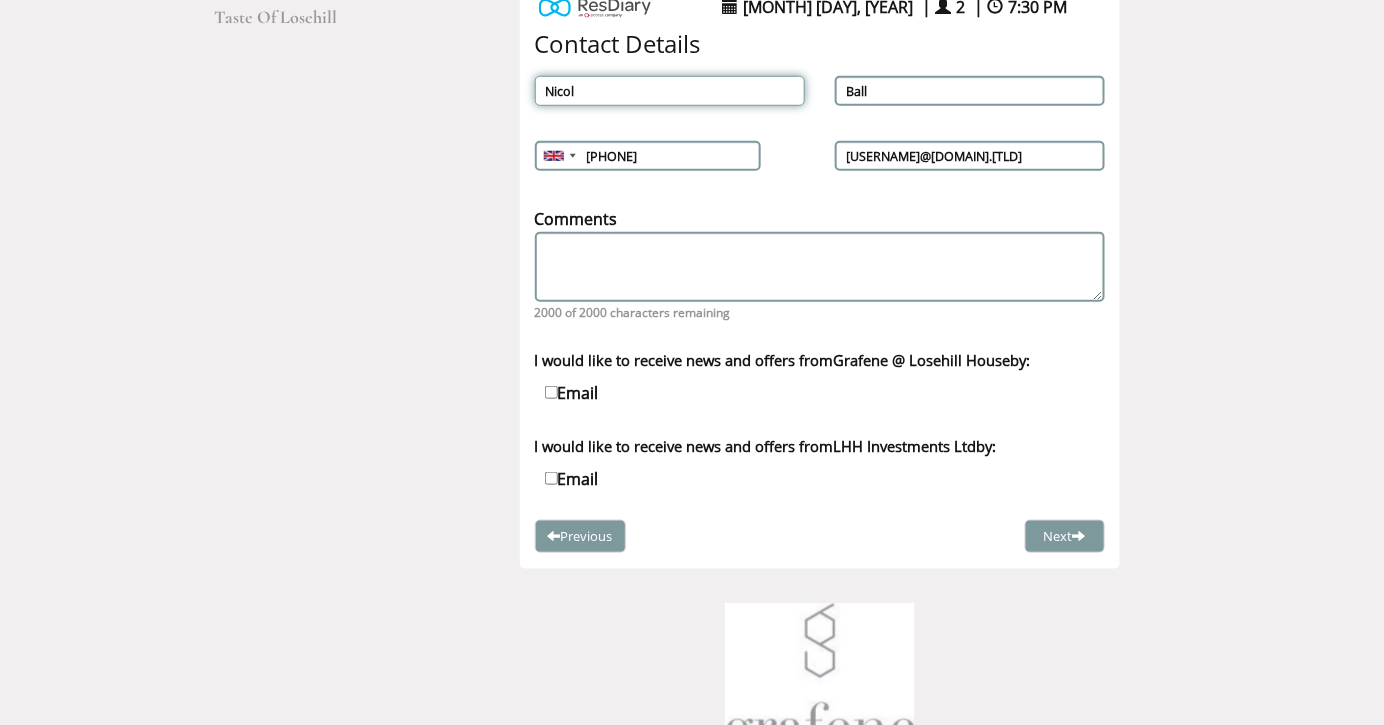 type on "Nicola" 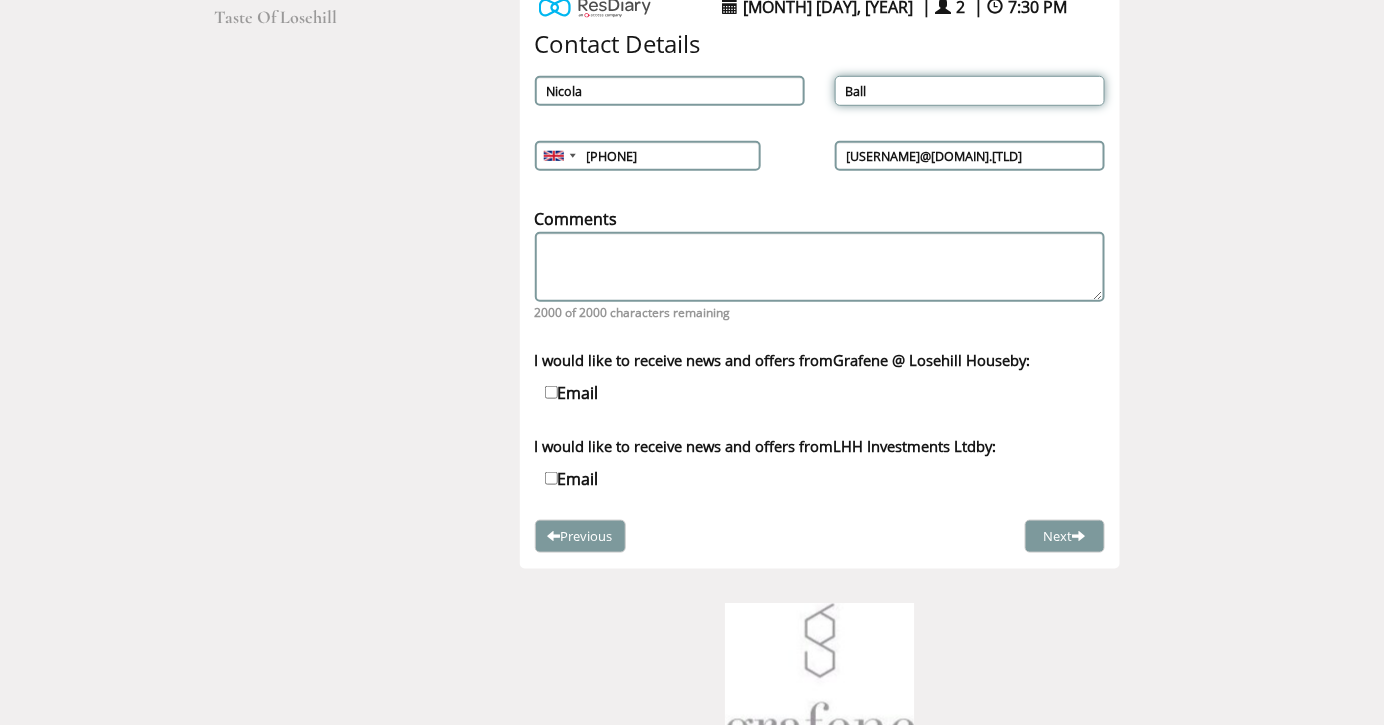 click on "Ball" at bounding box center [970, 91] 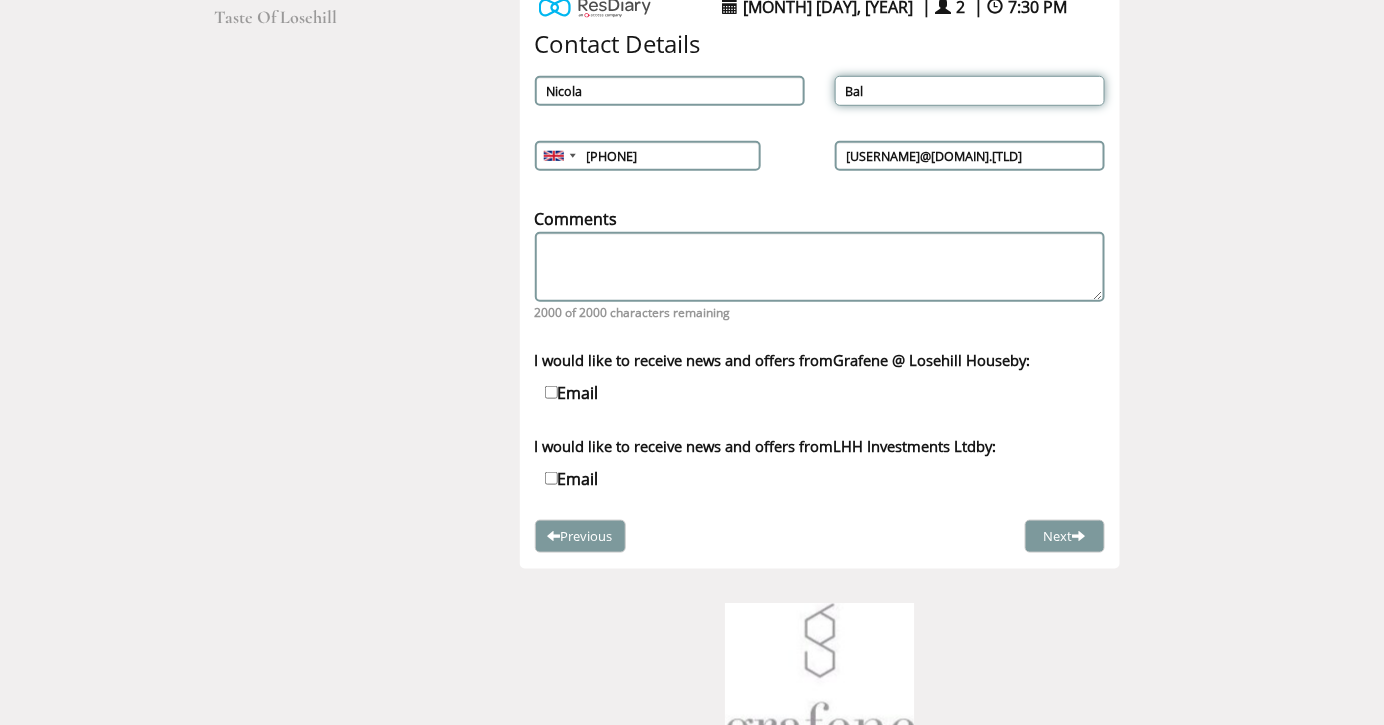 type on "Ball" 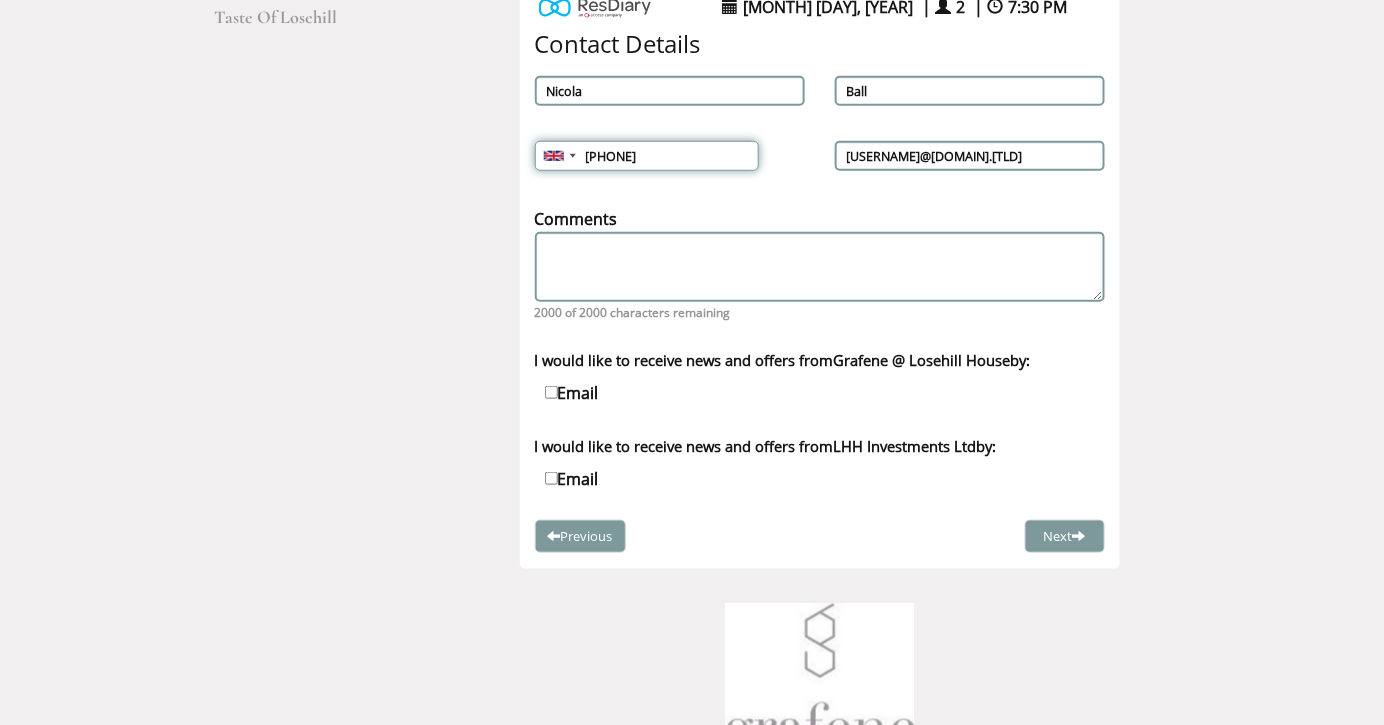 click on "07557912431" at bounding box center [647, 156] 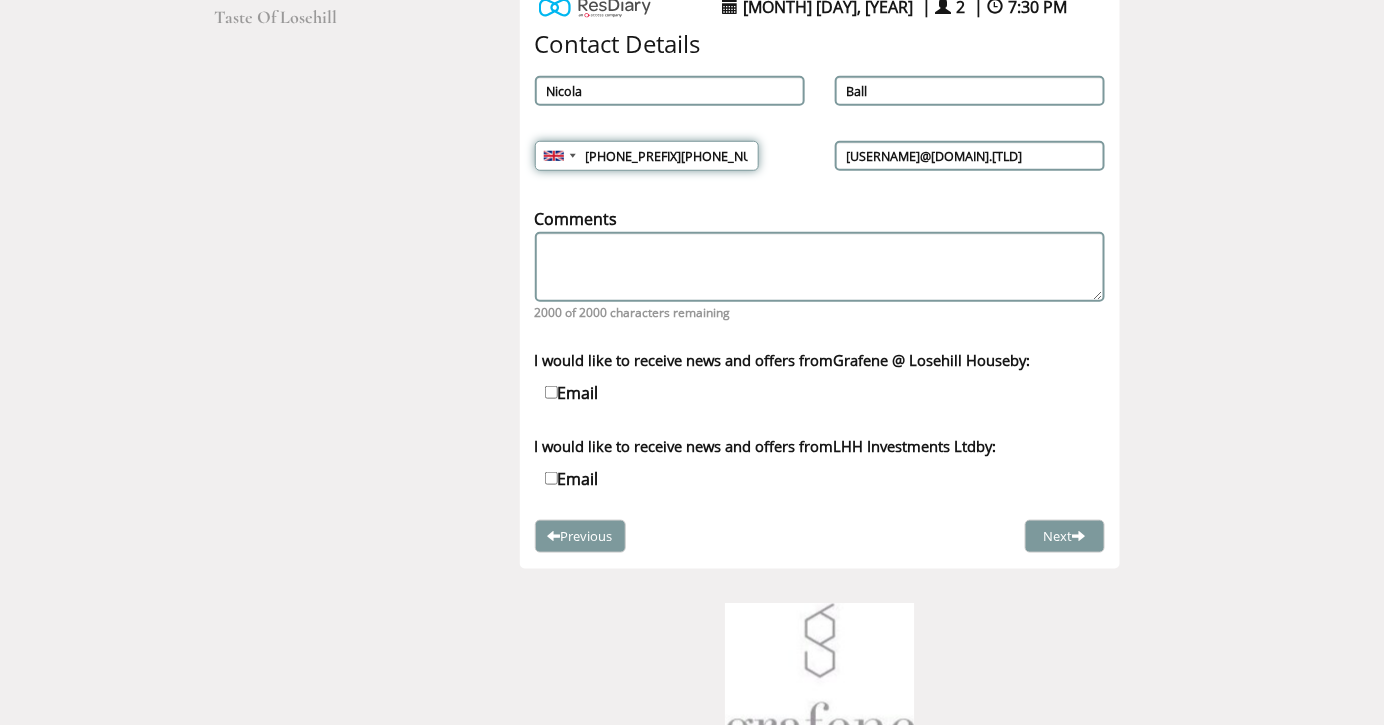 type on "07557912431" 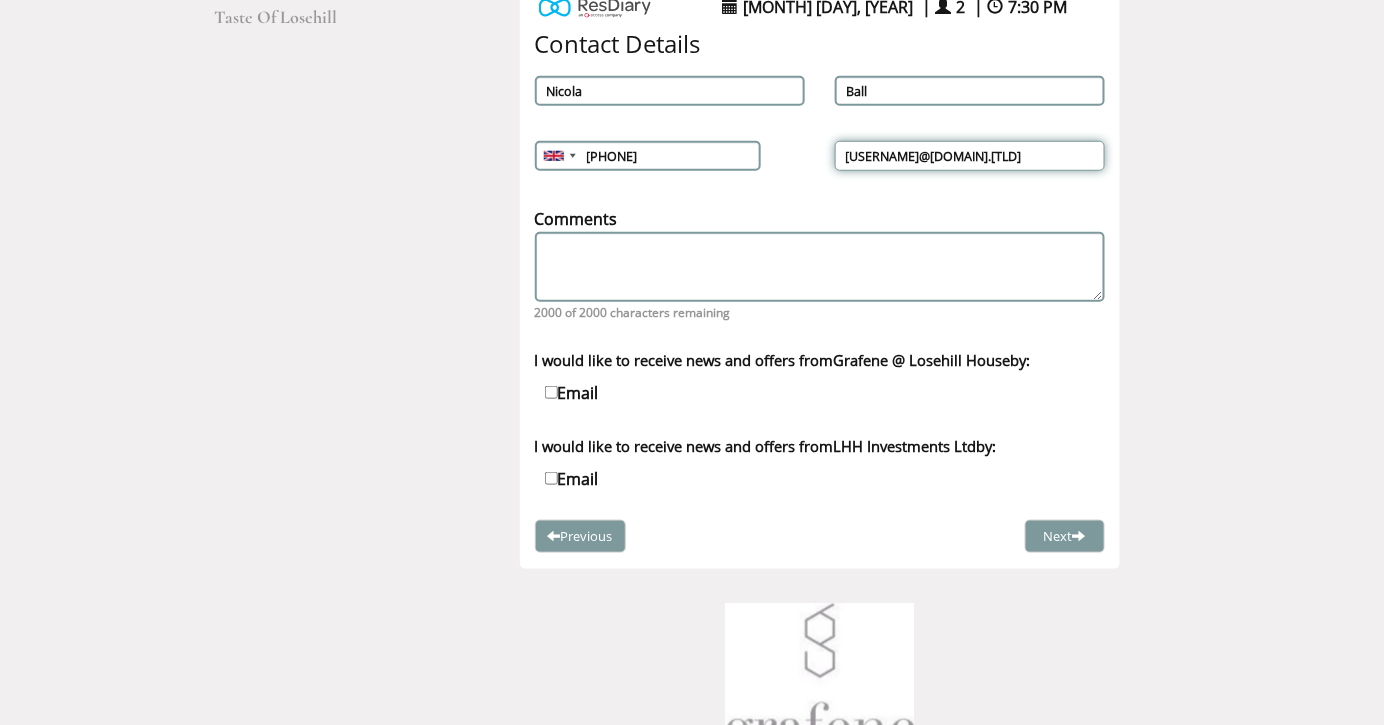 click on "jandnball@aol.com" at bounding box center [970, 156] 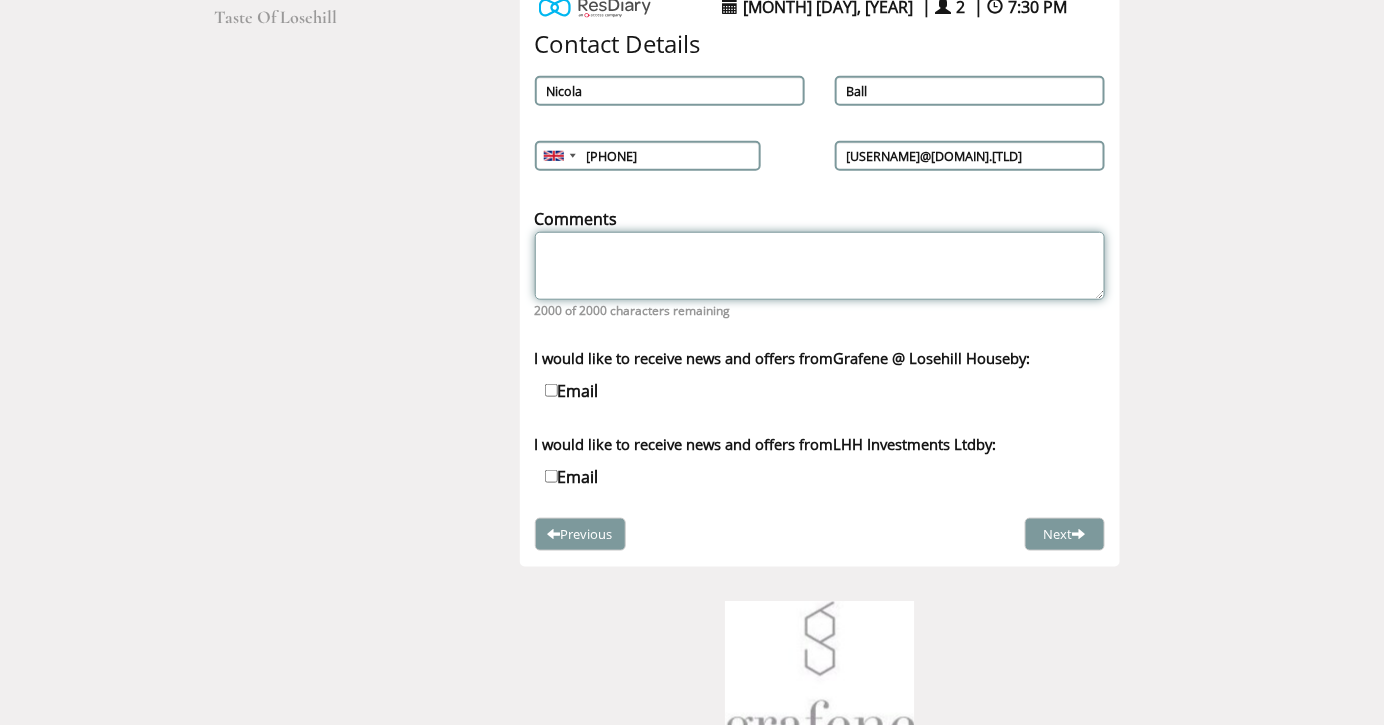 click on "Comments" at bounding box center (820, 266) 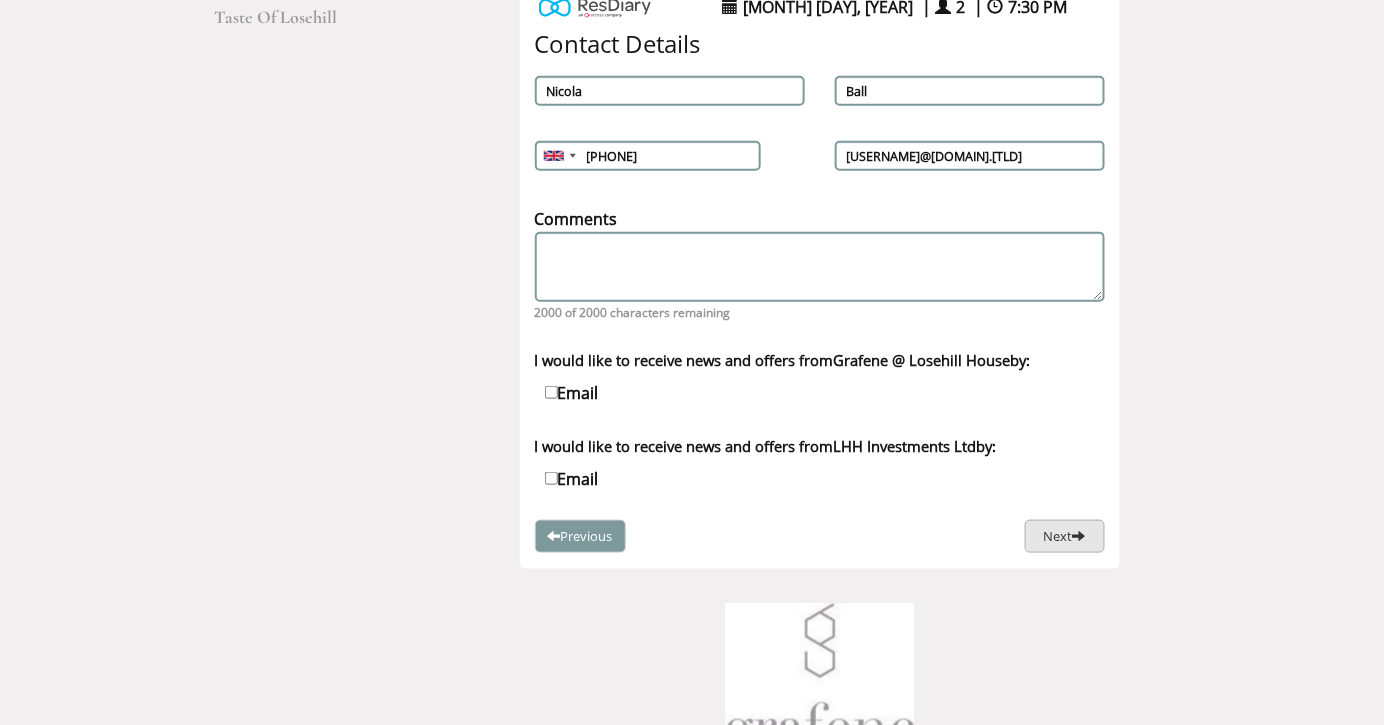 click on "Next" at bounding box center [1065, 536] 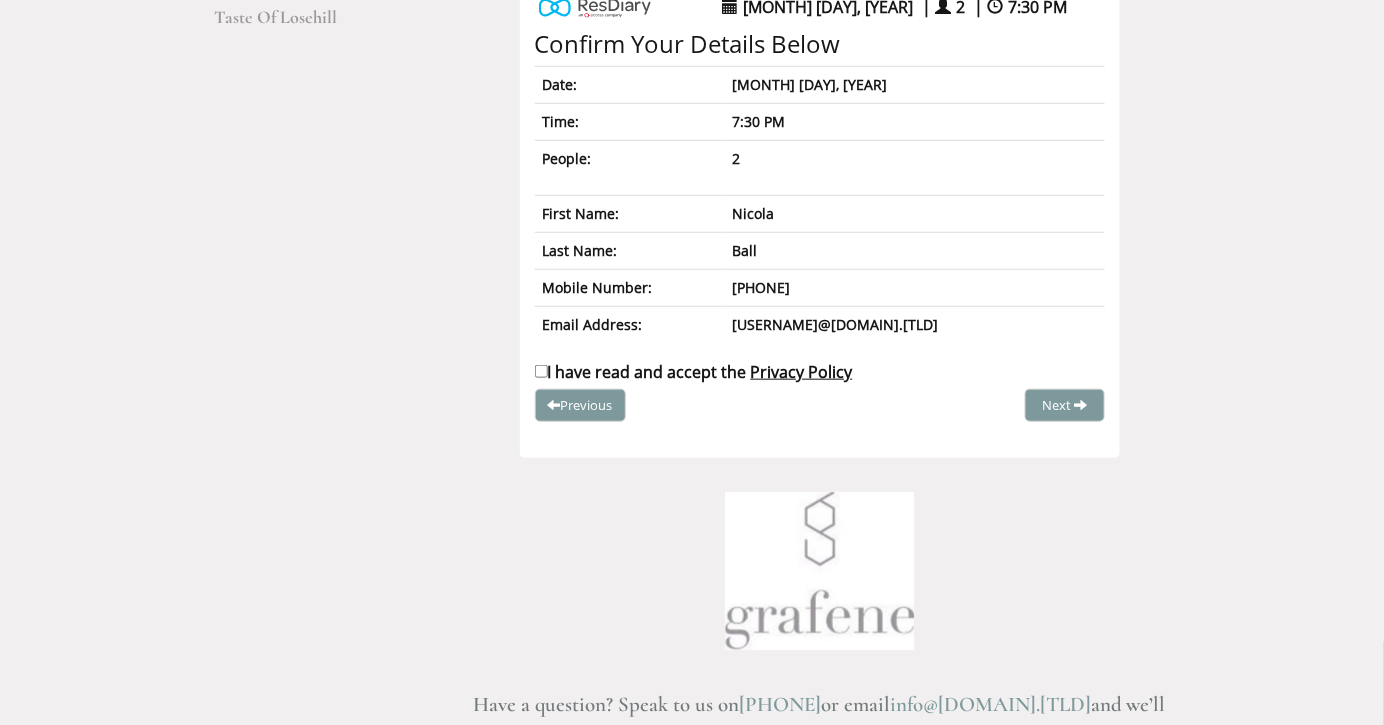 click on "I have read and accept the
Privacy Policy" at bounding box center (541, 371) 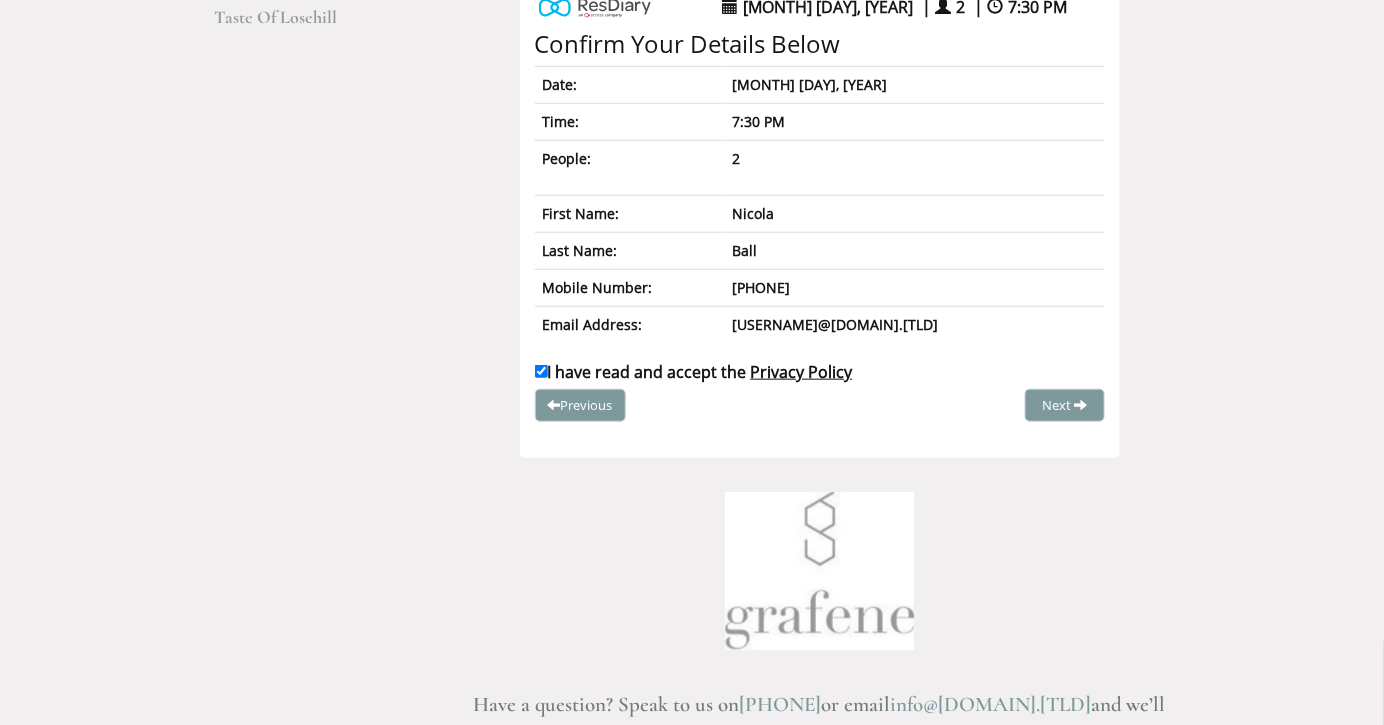 checkbox on "true" 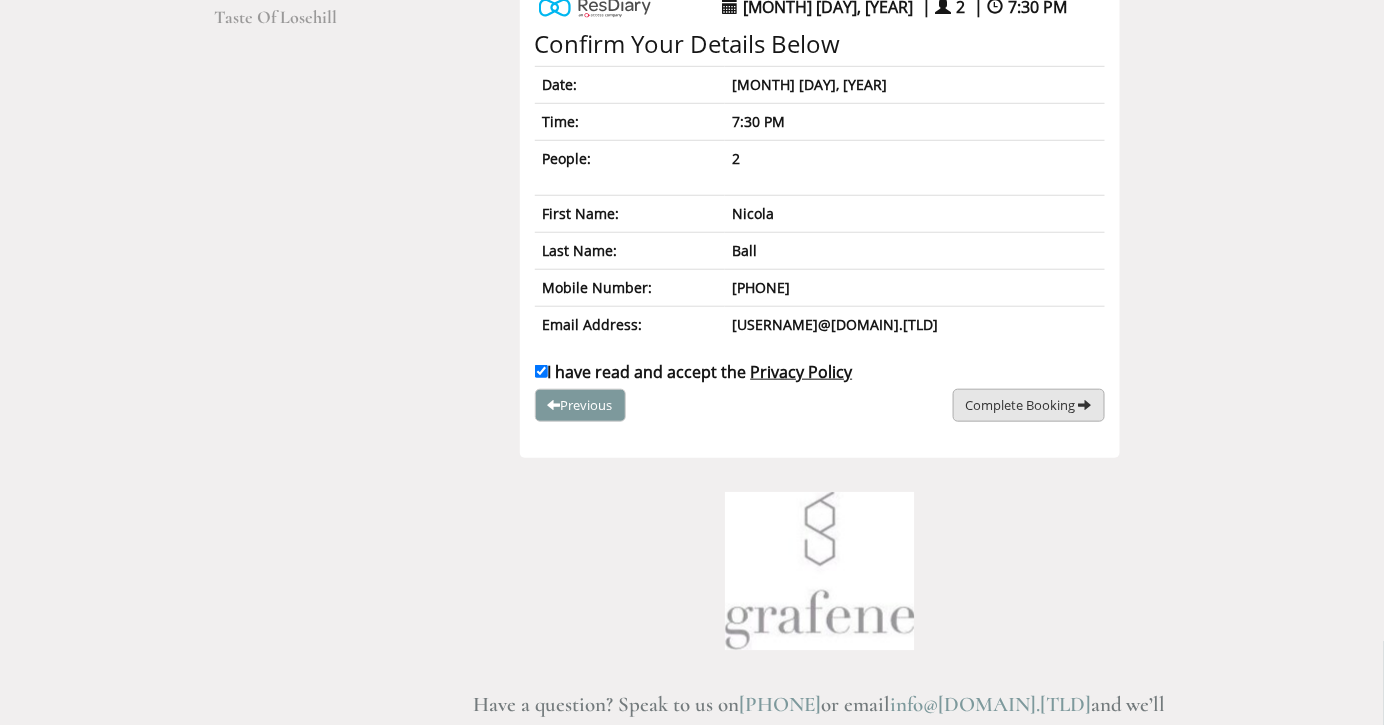 click on "Complete Booking" at bounding box center (1021, 405) 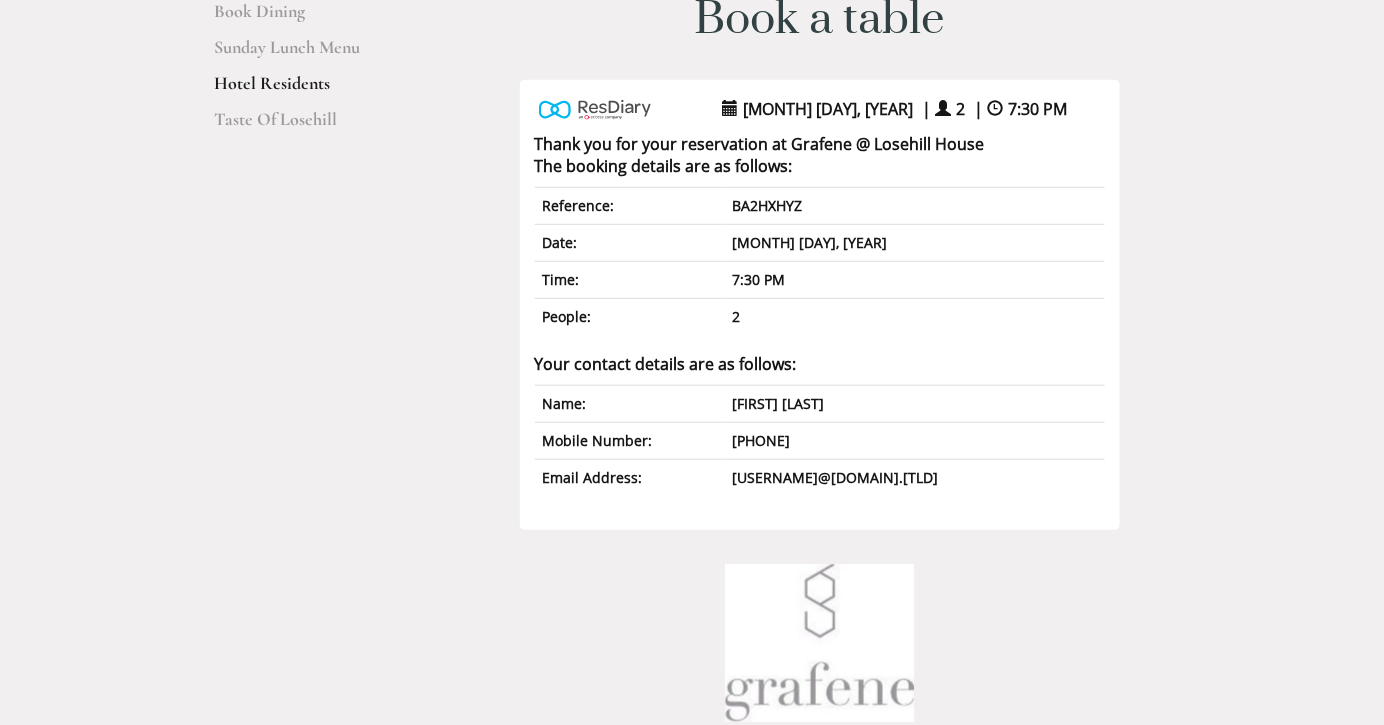 scroll, scrollTop: 0, scrollLeft: 0, axis: both 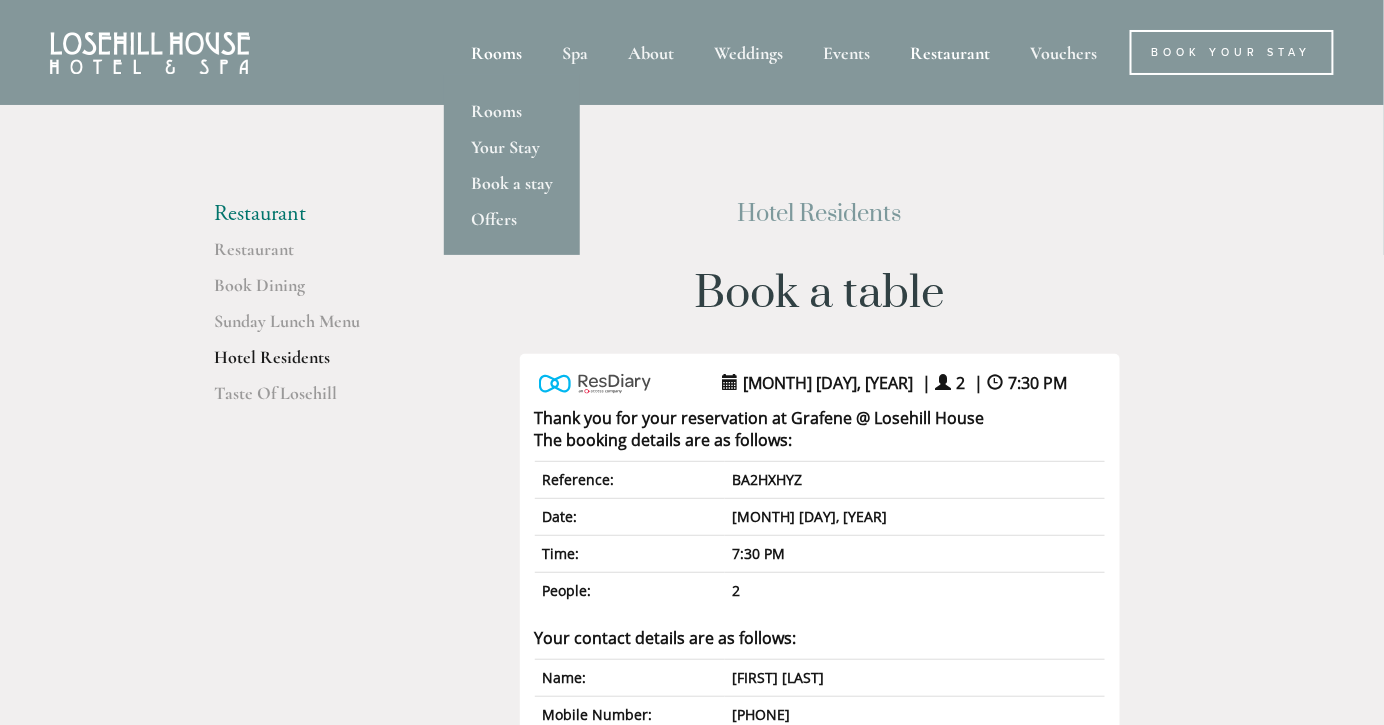 click on "Rooms" at bounding box center [496, 52] 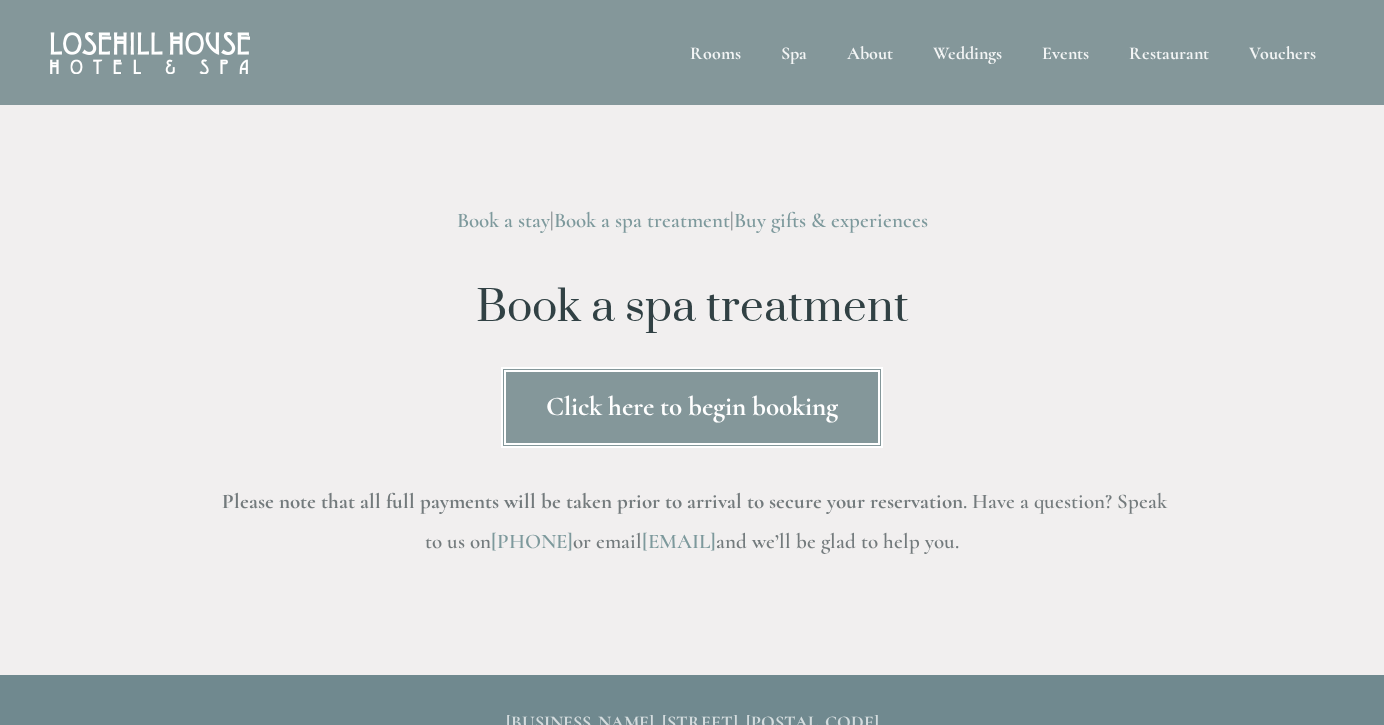 scroll, scrollTop: 0, scrollLeft: 0, axis: both 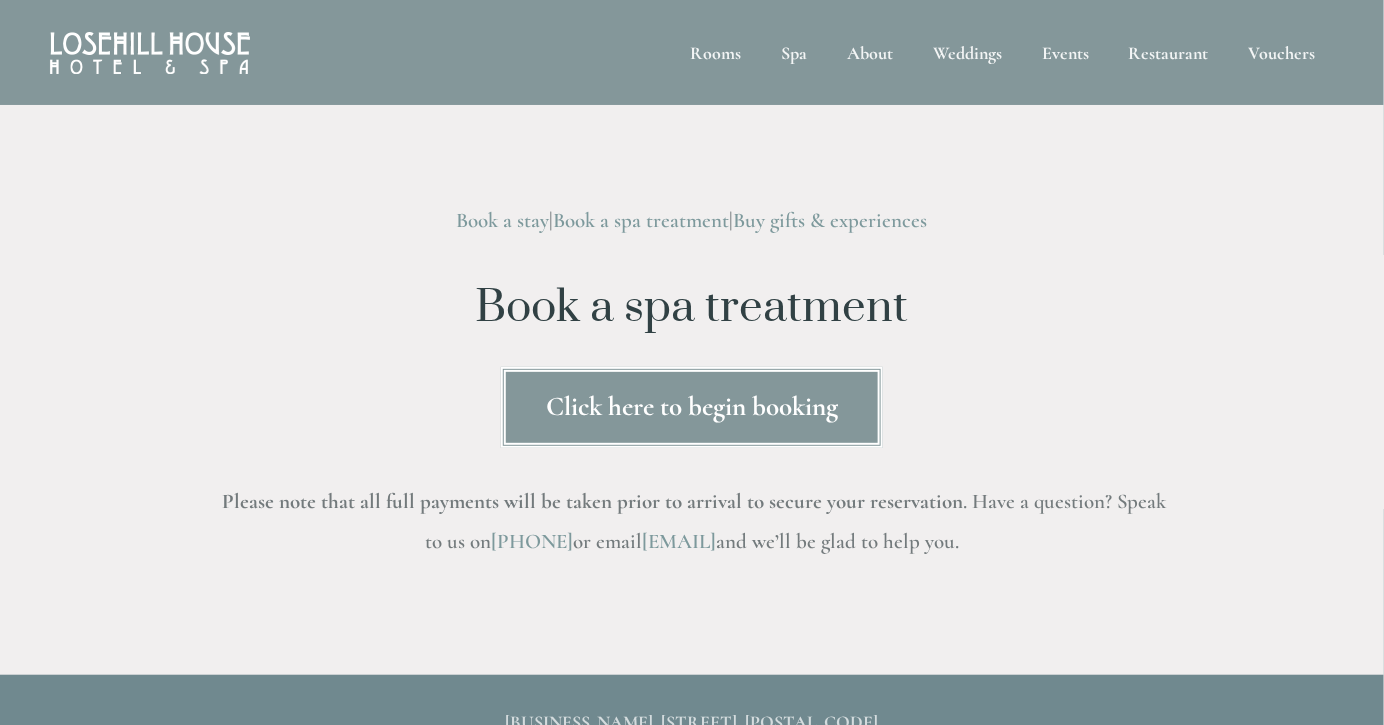 click on "Click here to begin booking" at bounding box center (692, 407) 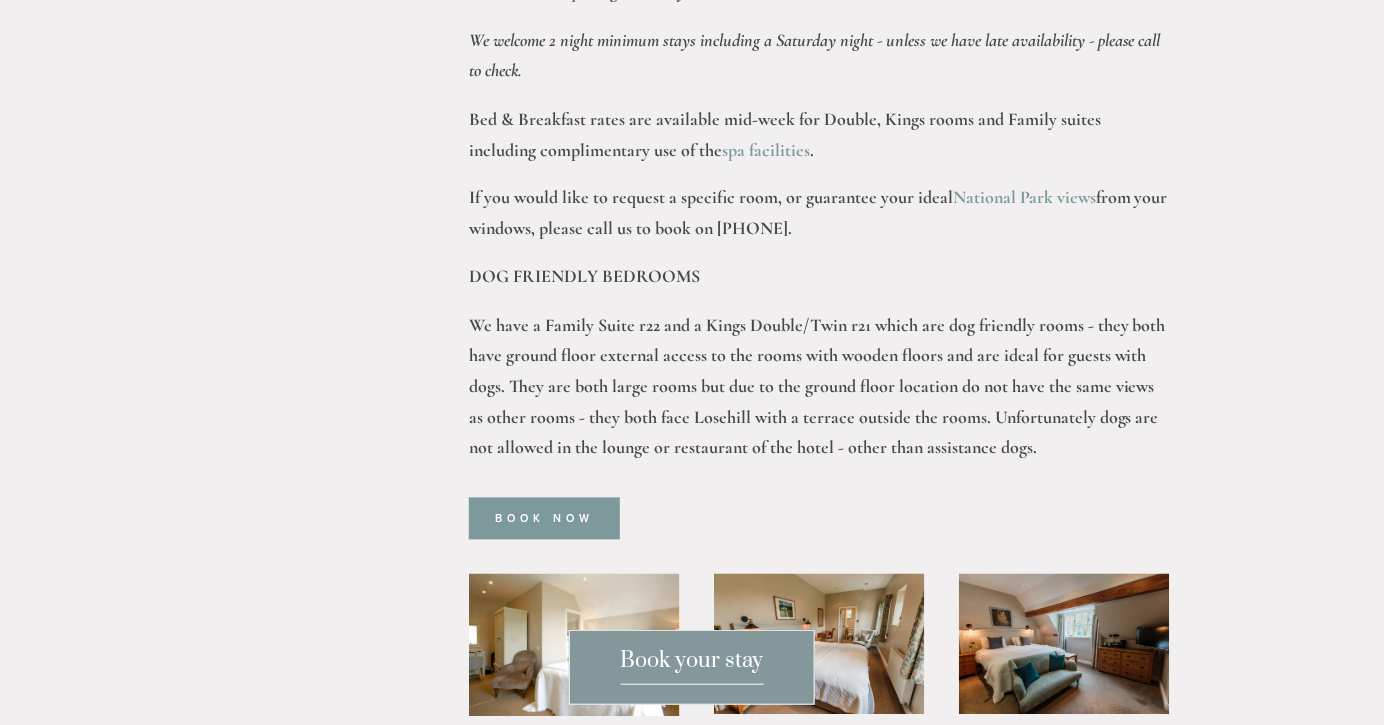 scroll, scrollTop: 1347, scrollLeft: 0, axis: vertical 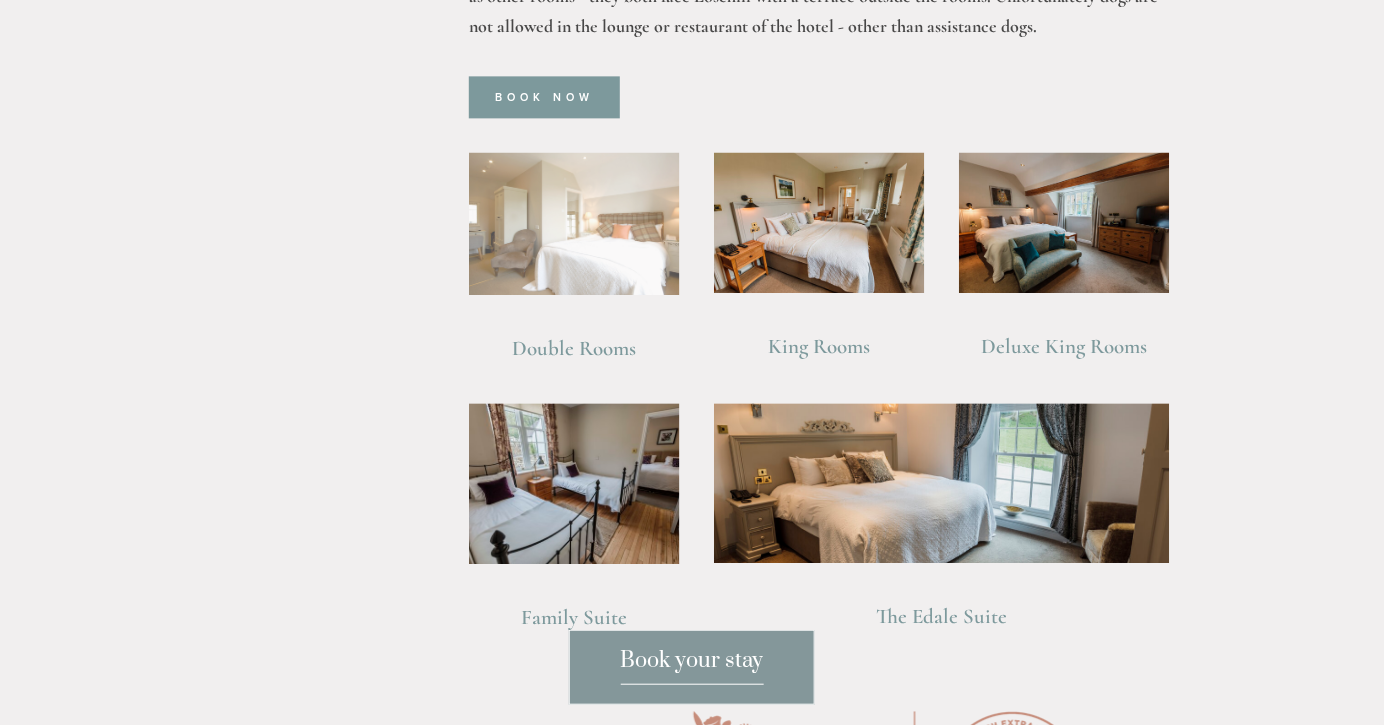 click at bounding box center (574, 223) 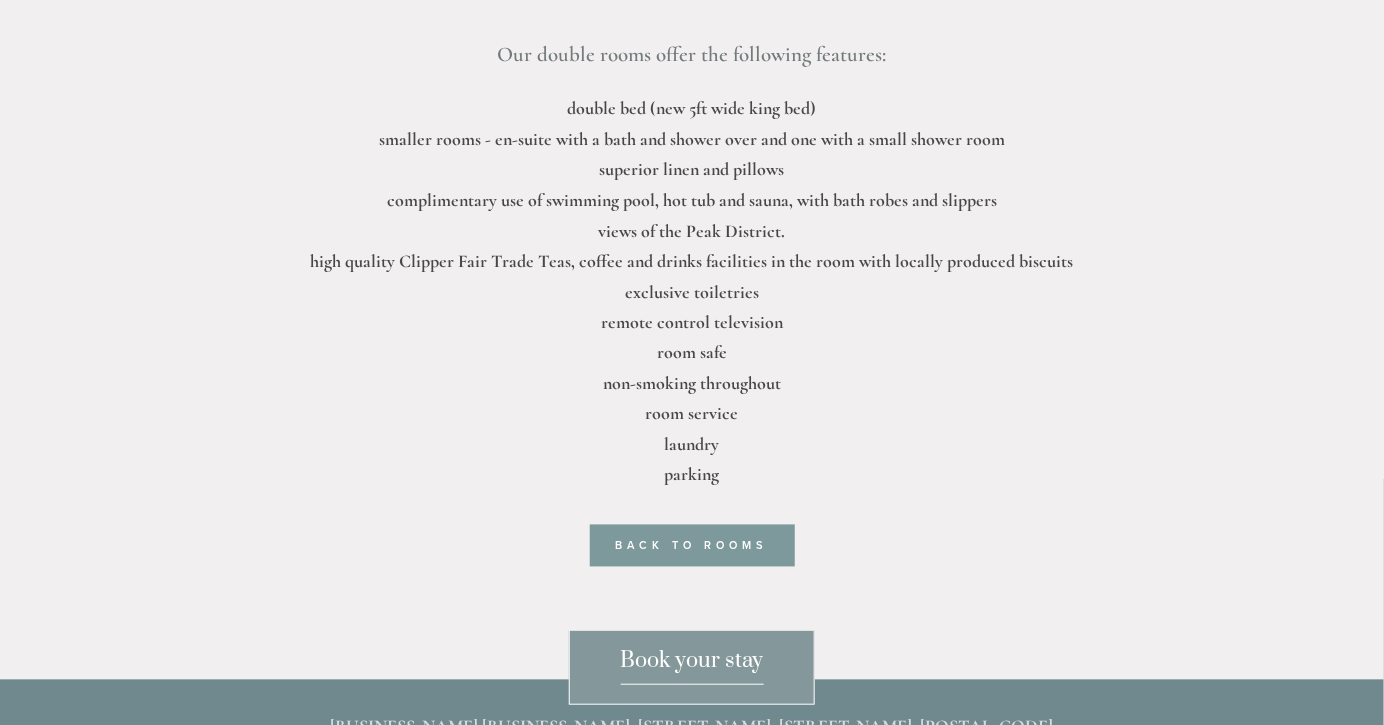 scroll, scrollTop: 795, scrollLeft: 0, axis: vertical 